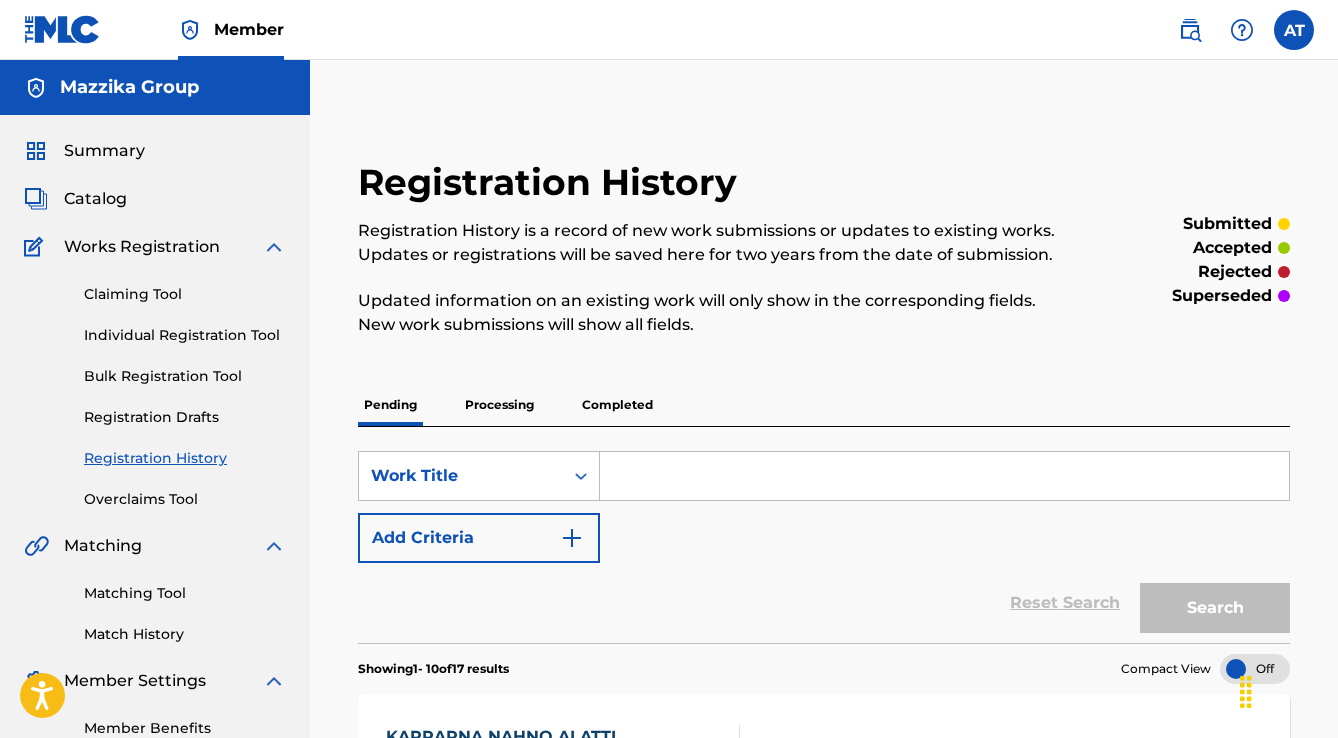 scroll, scrollTop: 160, scrollLeft: 0, axis: vertical 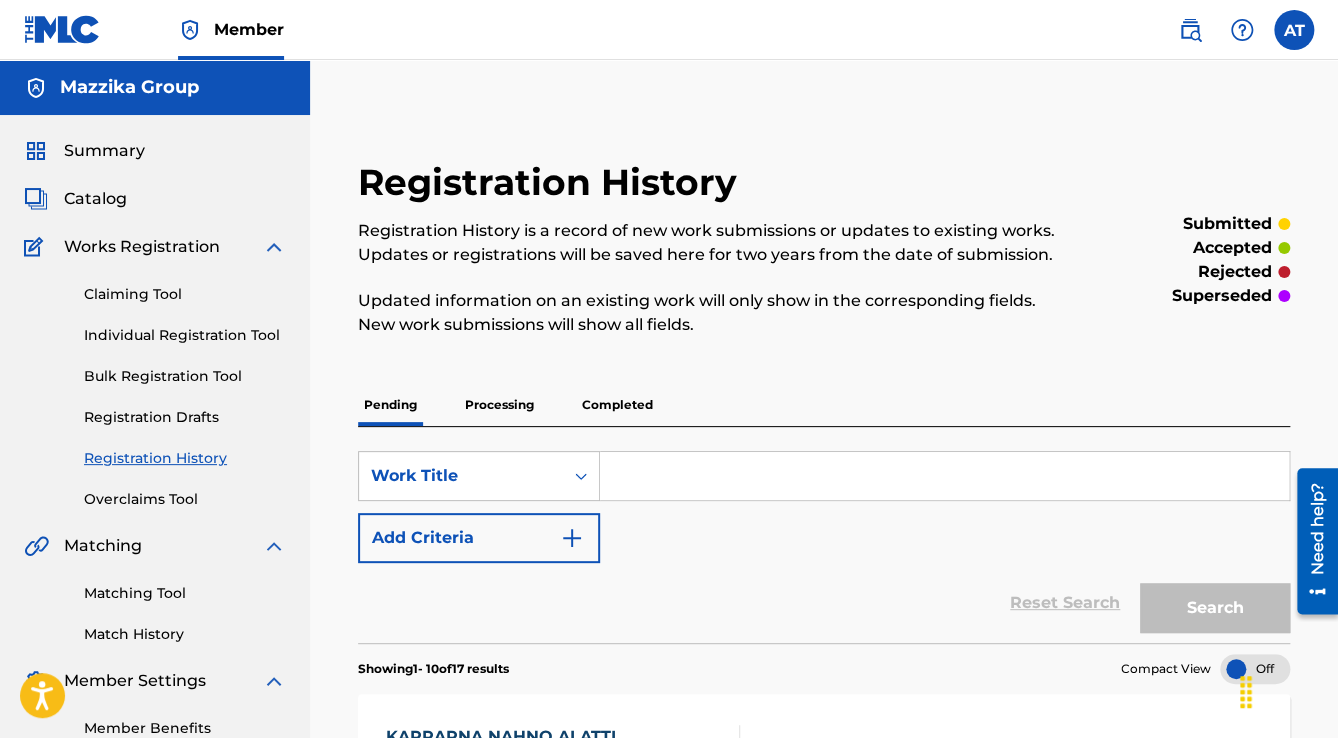 click on "Catalog" at bounding box center (95, 199) 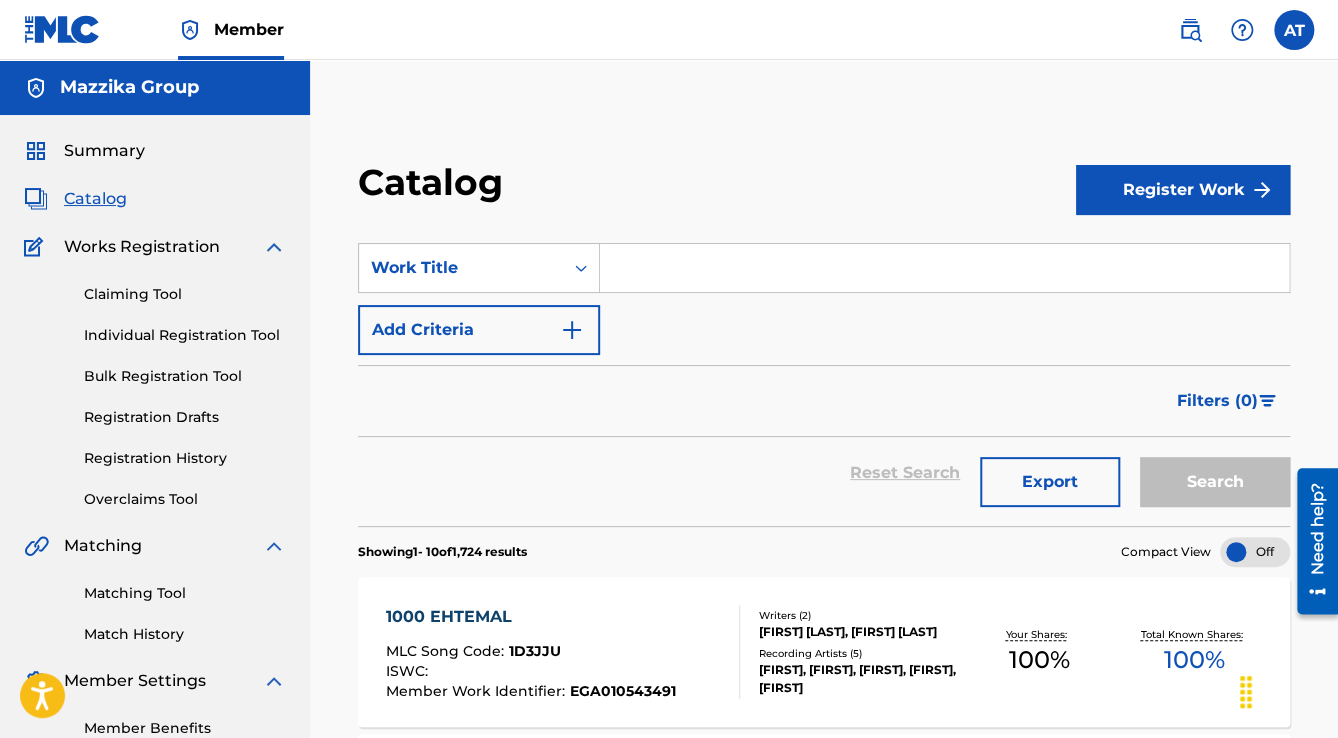 click on "Export" at bounding box center [1050, 482] 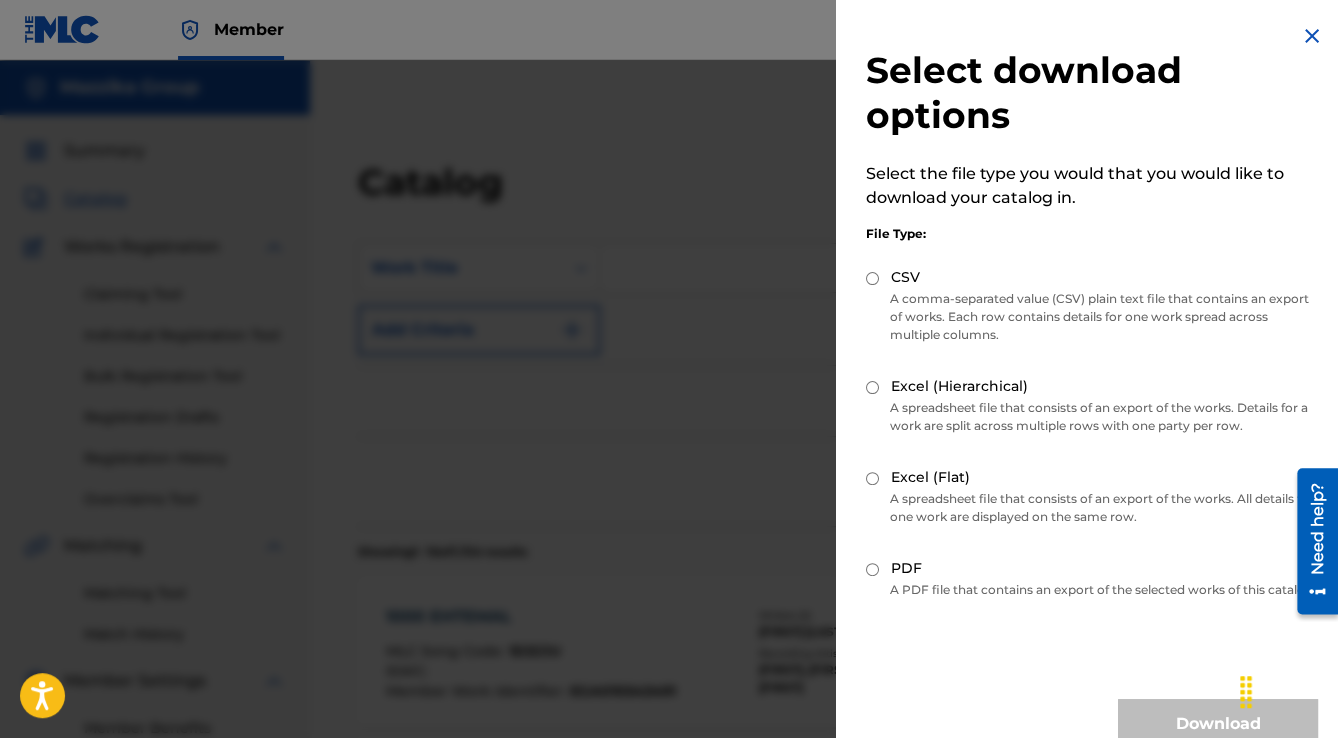 click on "Excel (Flat)" at bounding box center (930, 477) 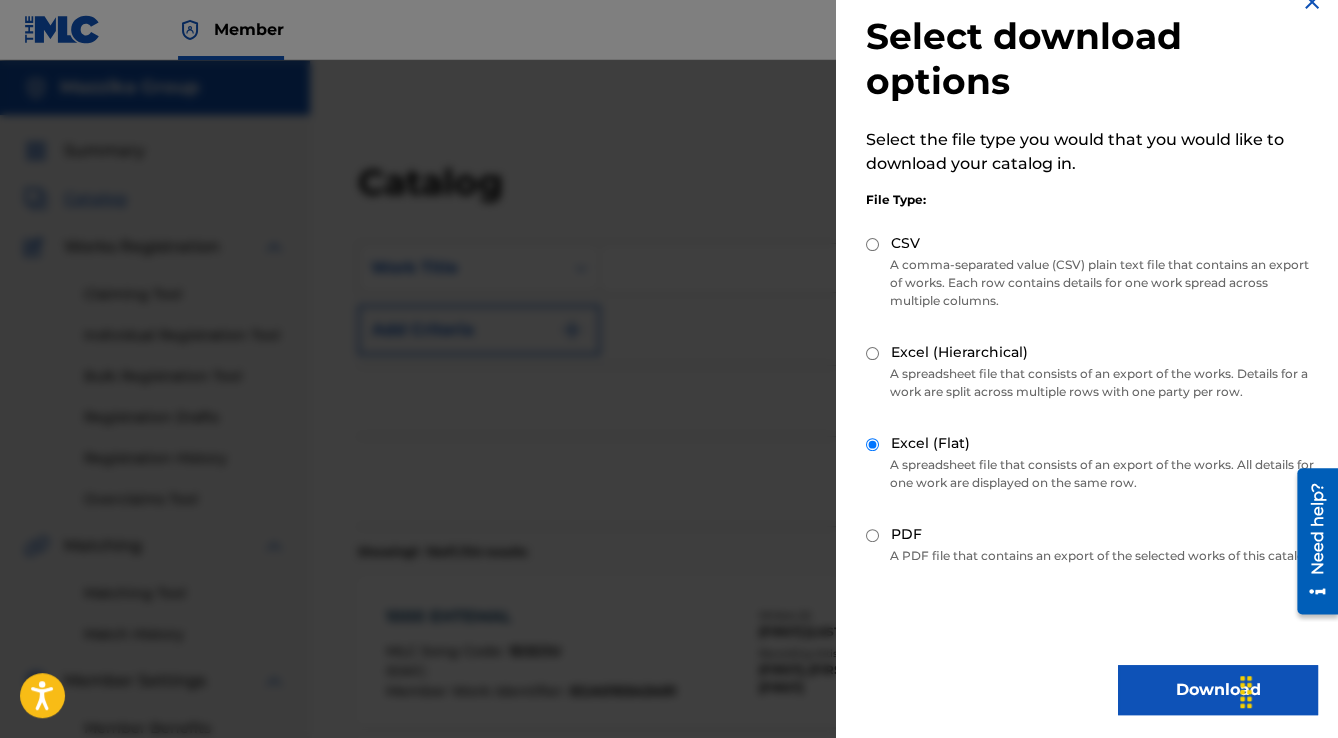 scroll, scrollTop: 52, scrollLeft: 0, axis: vertical 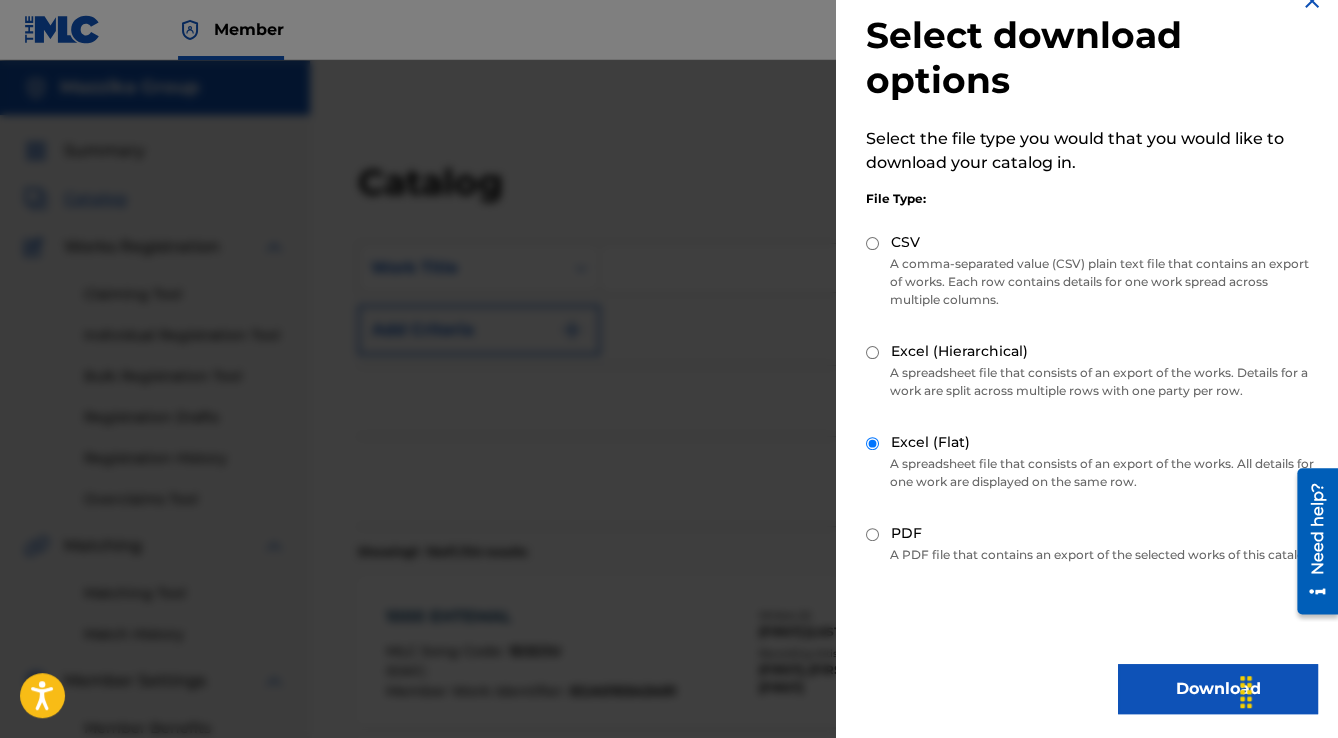 click on "Download" at bounding box center (1218, 689) 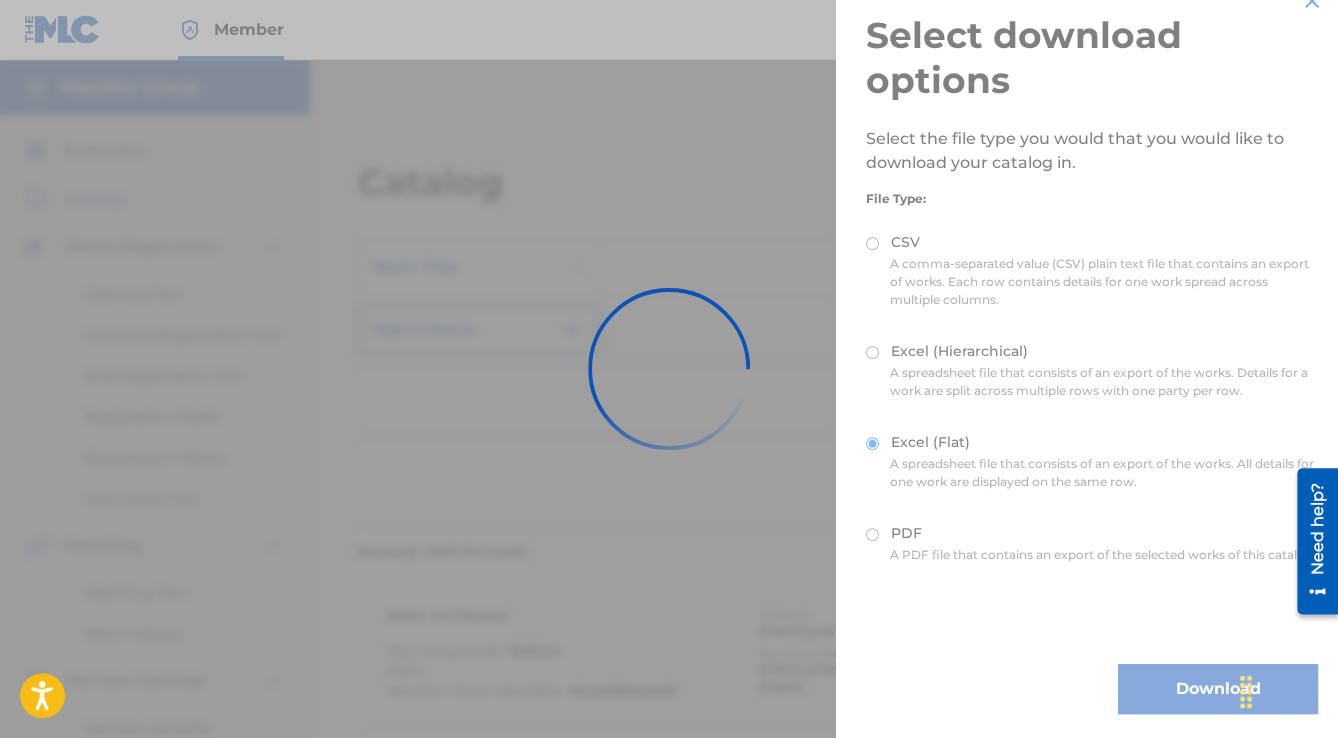 scroll, scrollTop: 0, scrollLeft: 0, axis: both 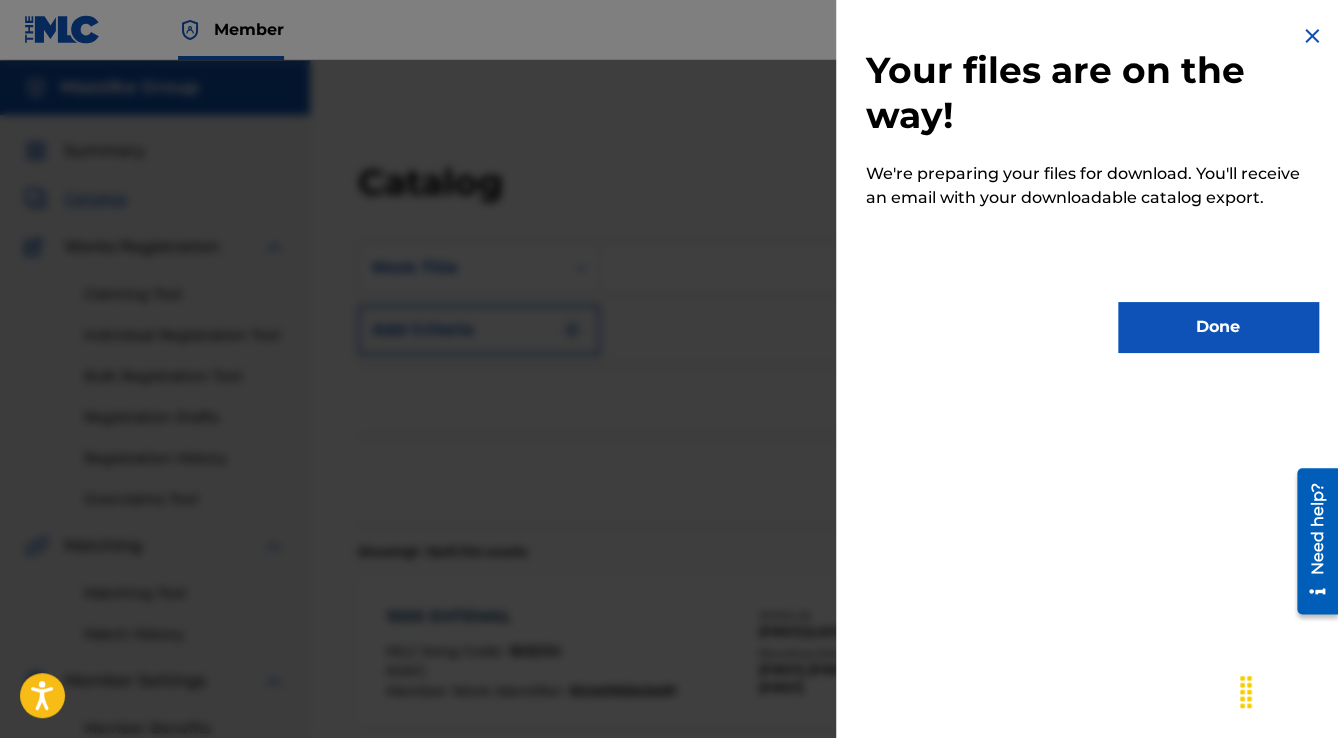 click on "Done" at bounding box center [1218, 327] 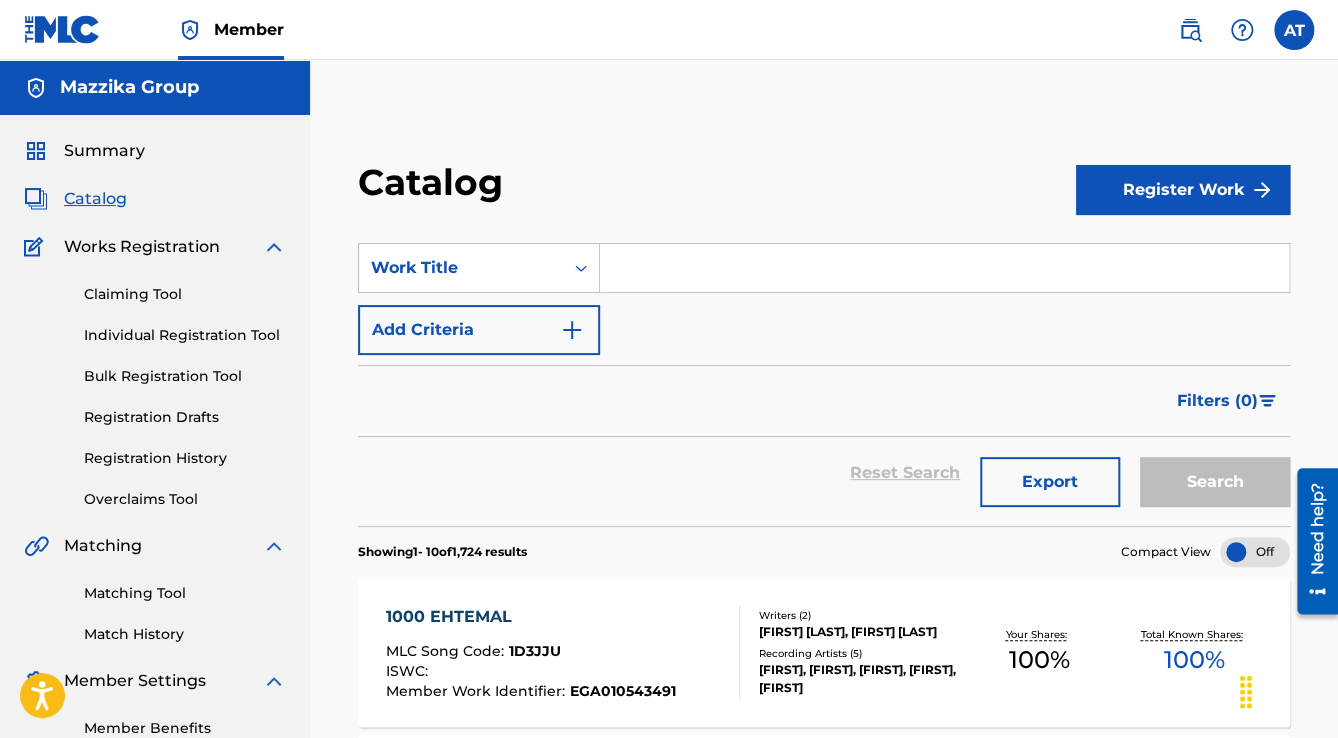 click on "Registration History" at bounding box center (185, 458) 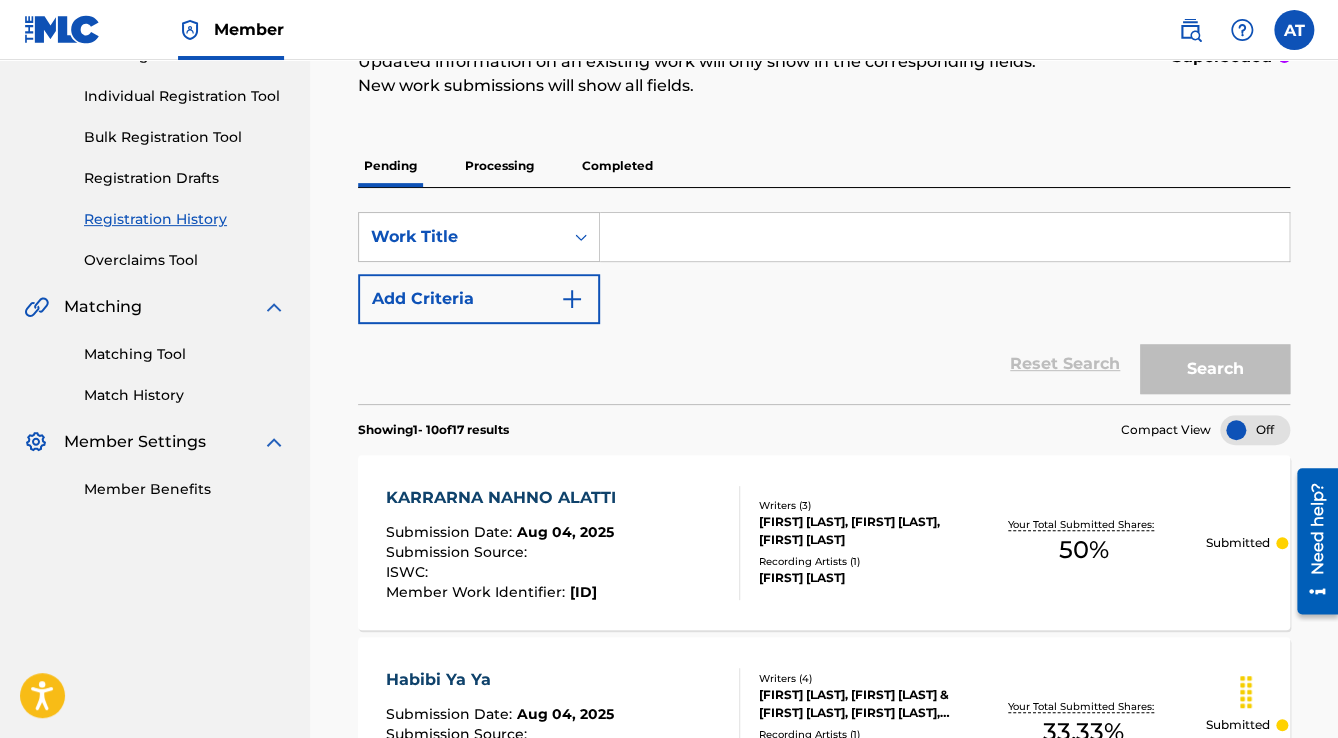 scroll, scrollTop: 240, scrollLeft: 0, axis: vertical 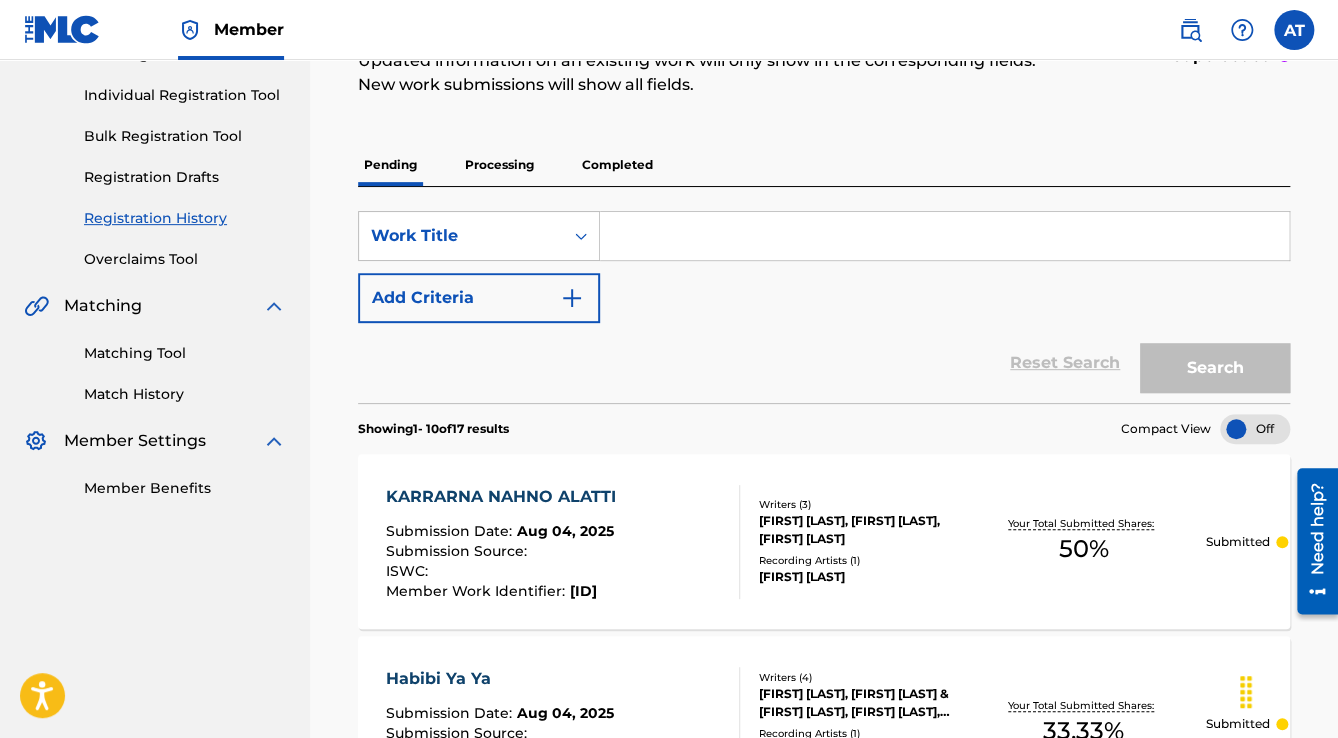 click on "Match History" at bounding box center [185, 394] 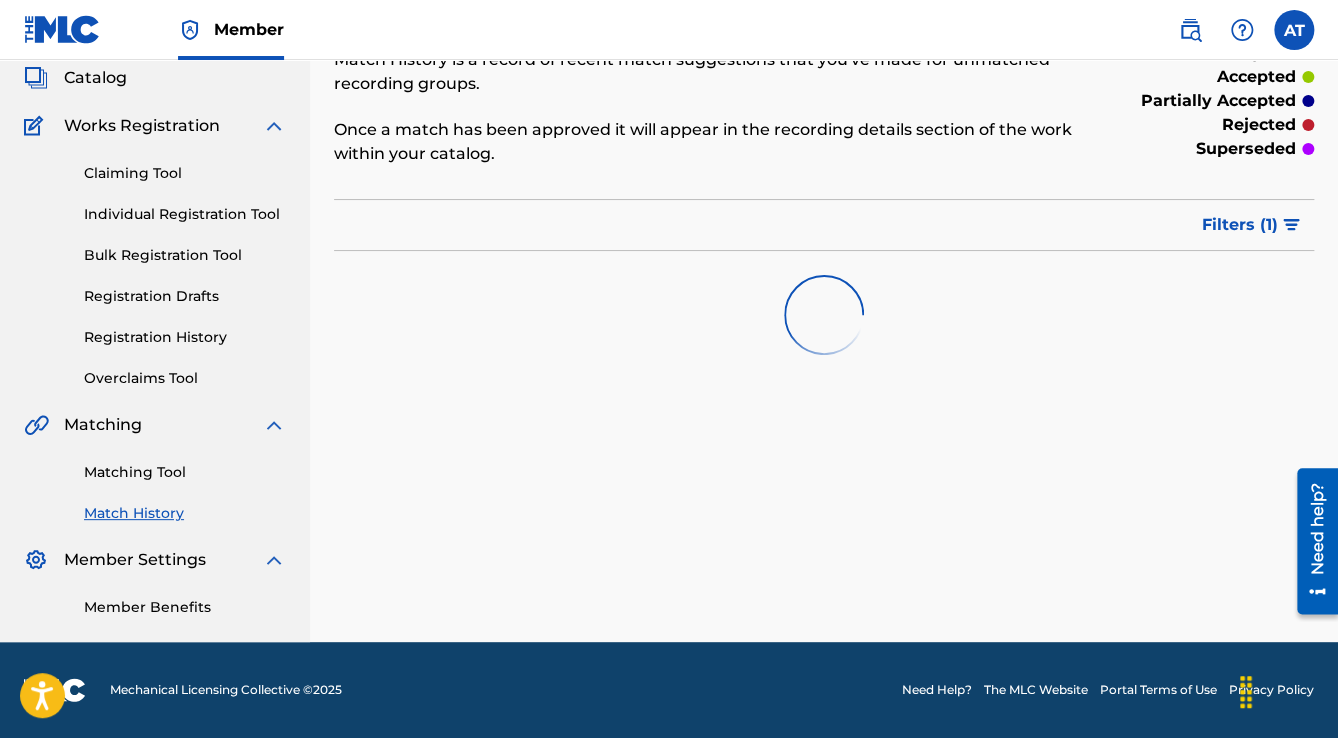 scroll, scrollTop: 0, scrollLeft: 0, axis: both 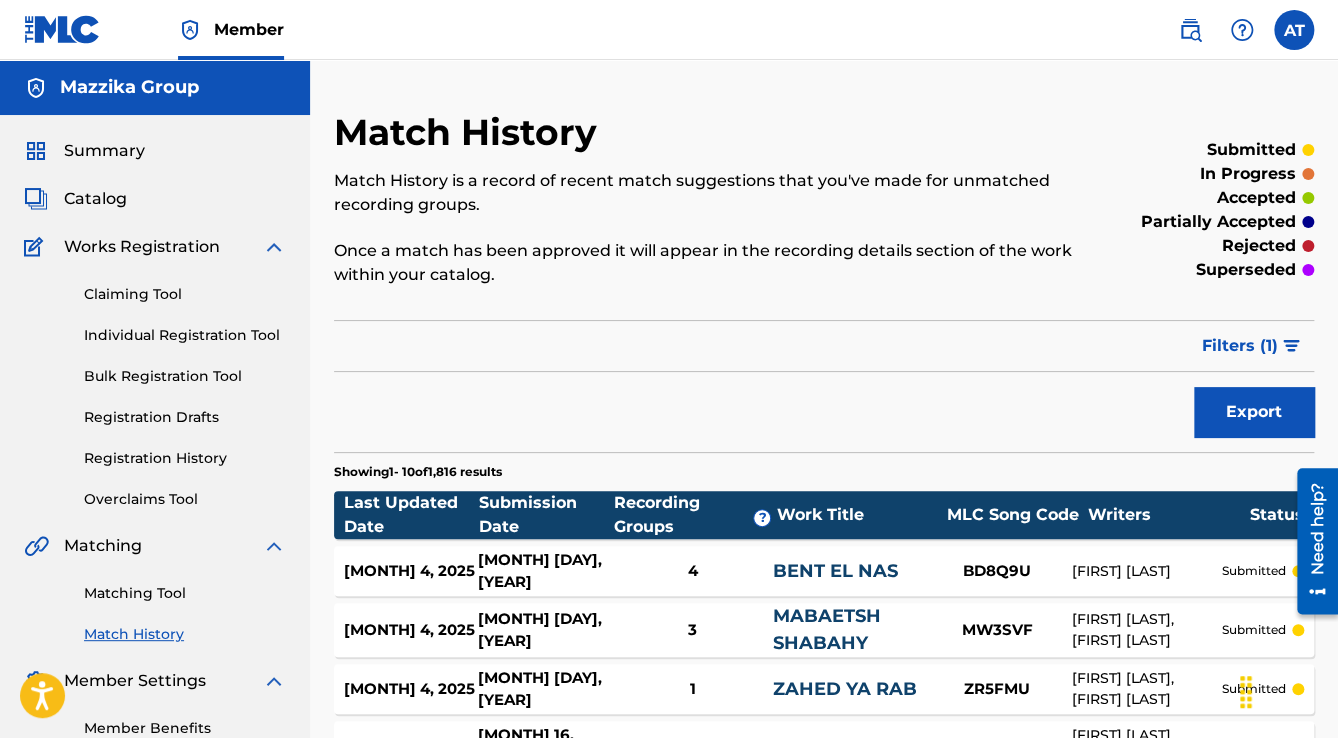 click on "Export" at bounding box center (1254, 412) 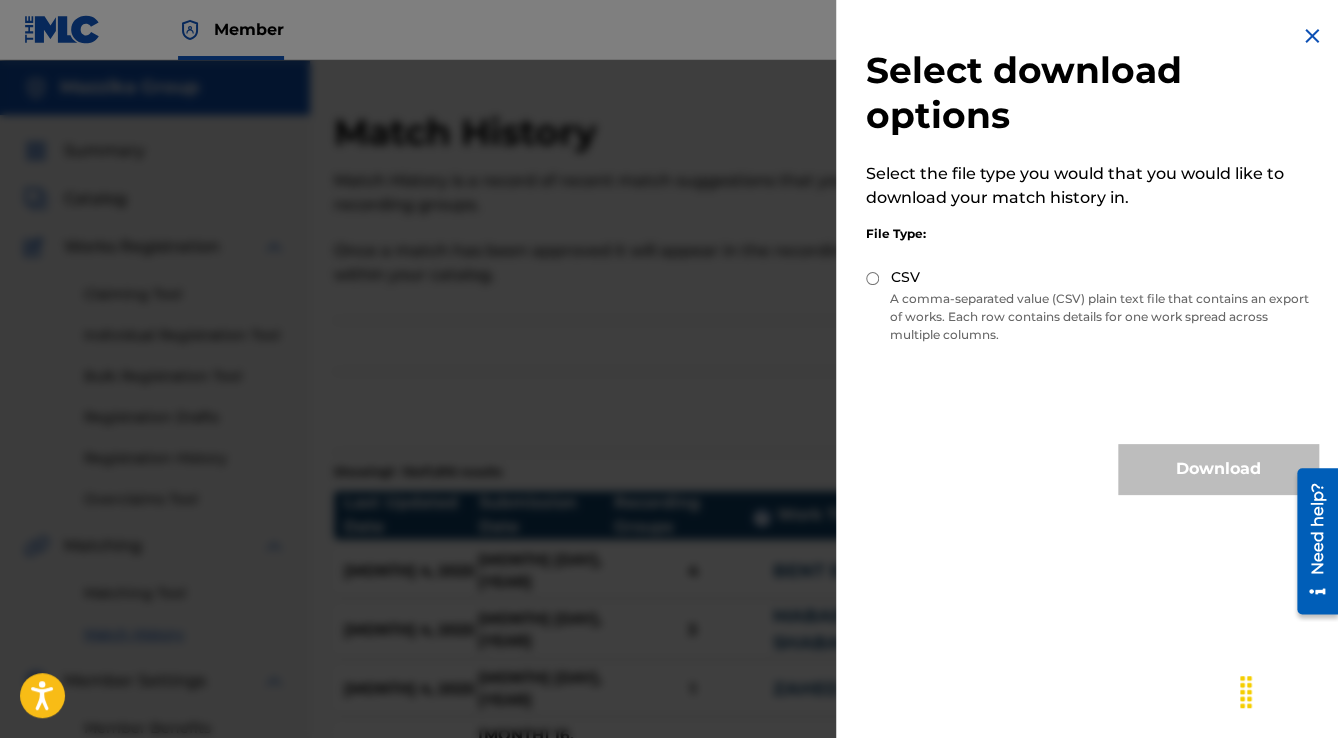 click on "CSV" at bounding box center (905, 277) 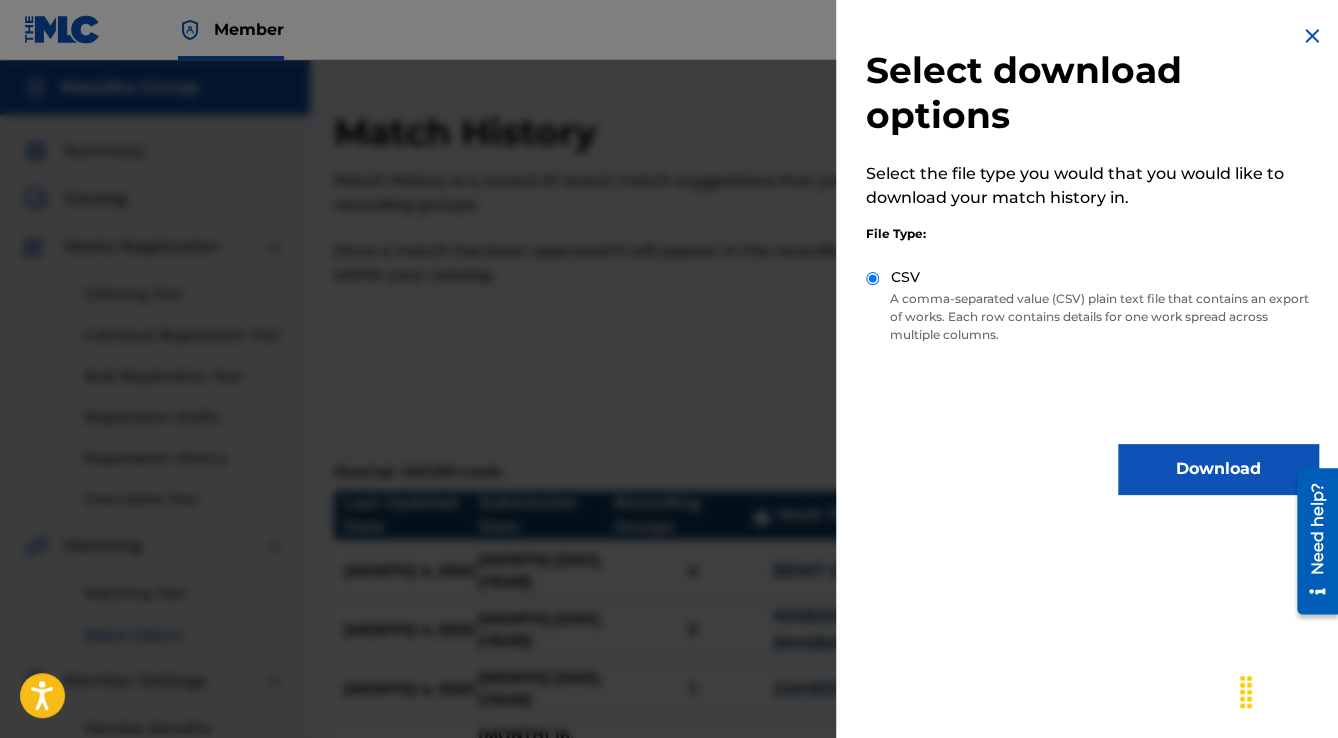 click on "Download" at bounding box center [1218, 469] 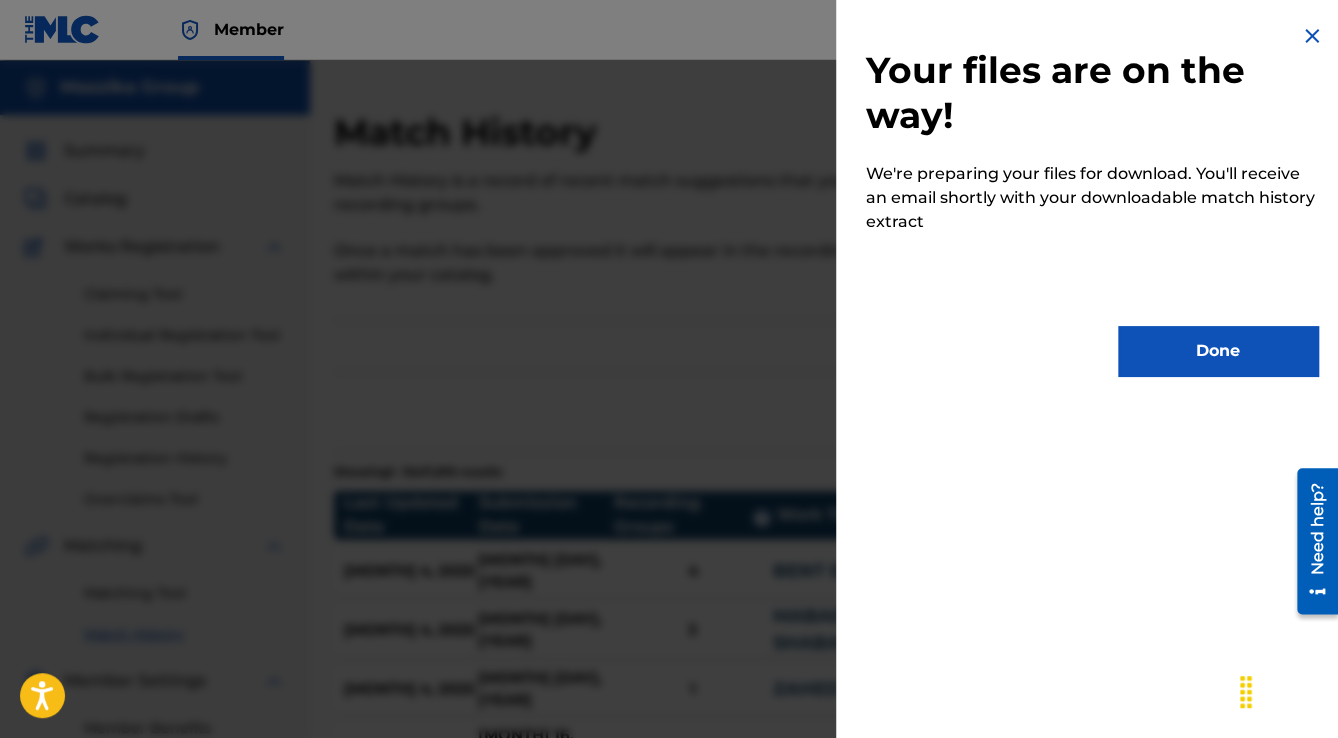 click on "Done" at bounding box center (1218, 351) 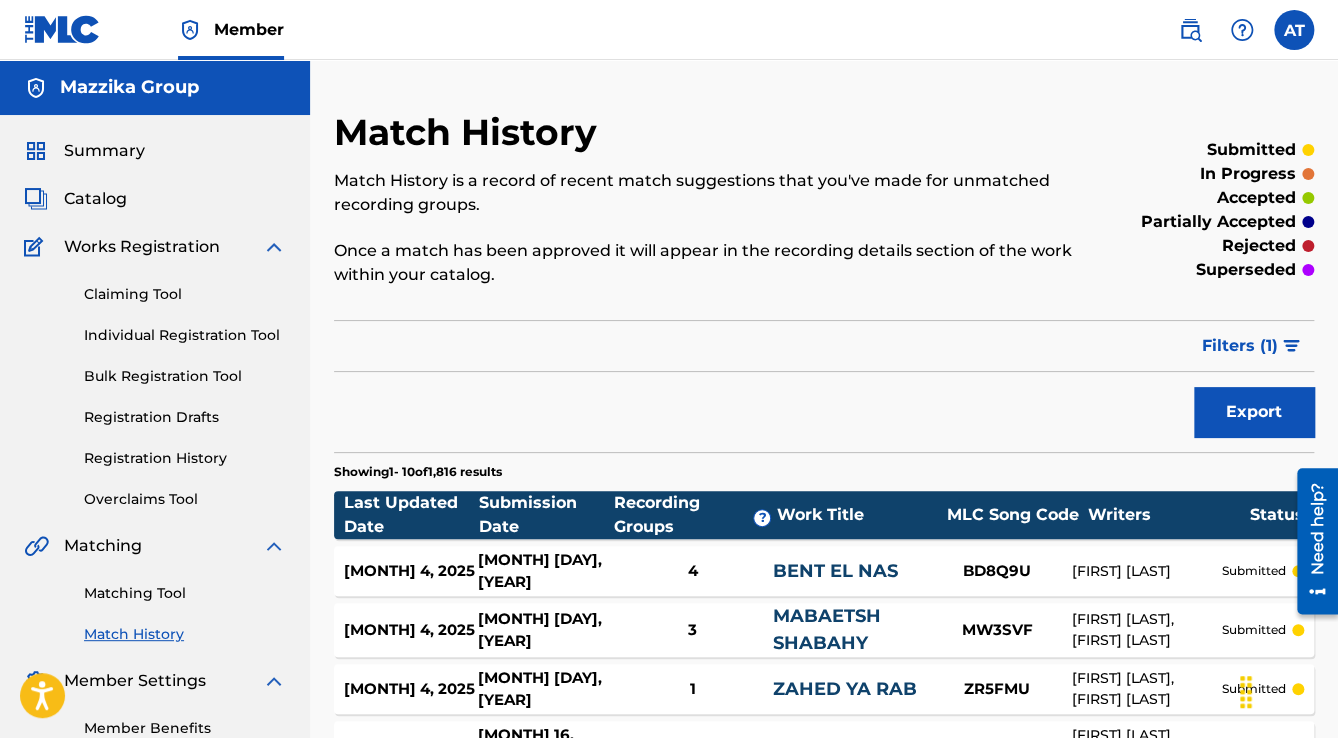 click on "Catalog" at bounding box center [95, 199] 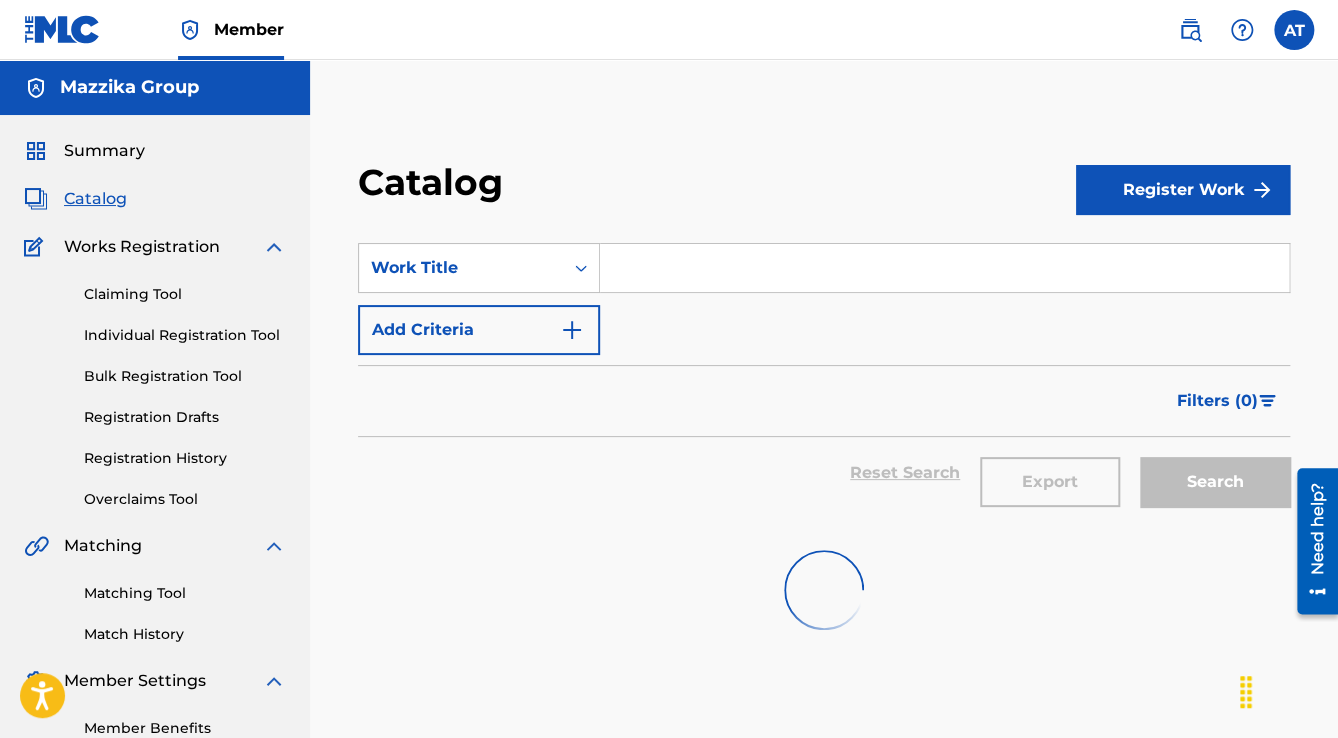 click on "Add Criteria" at bounding box center (479, 330) 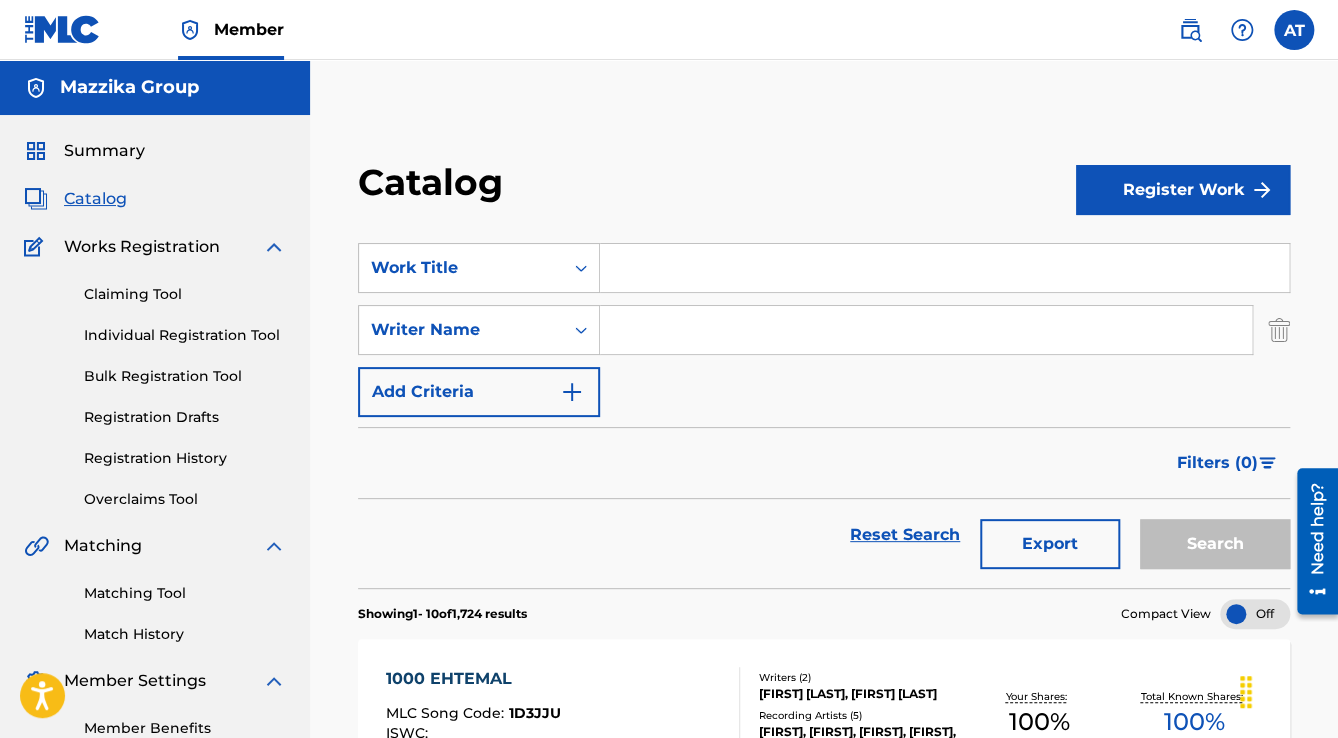 click at bounding box center [926, 330] 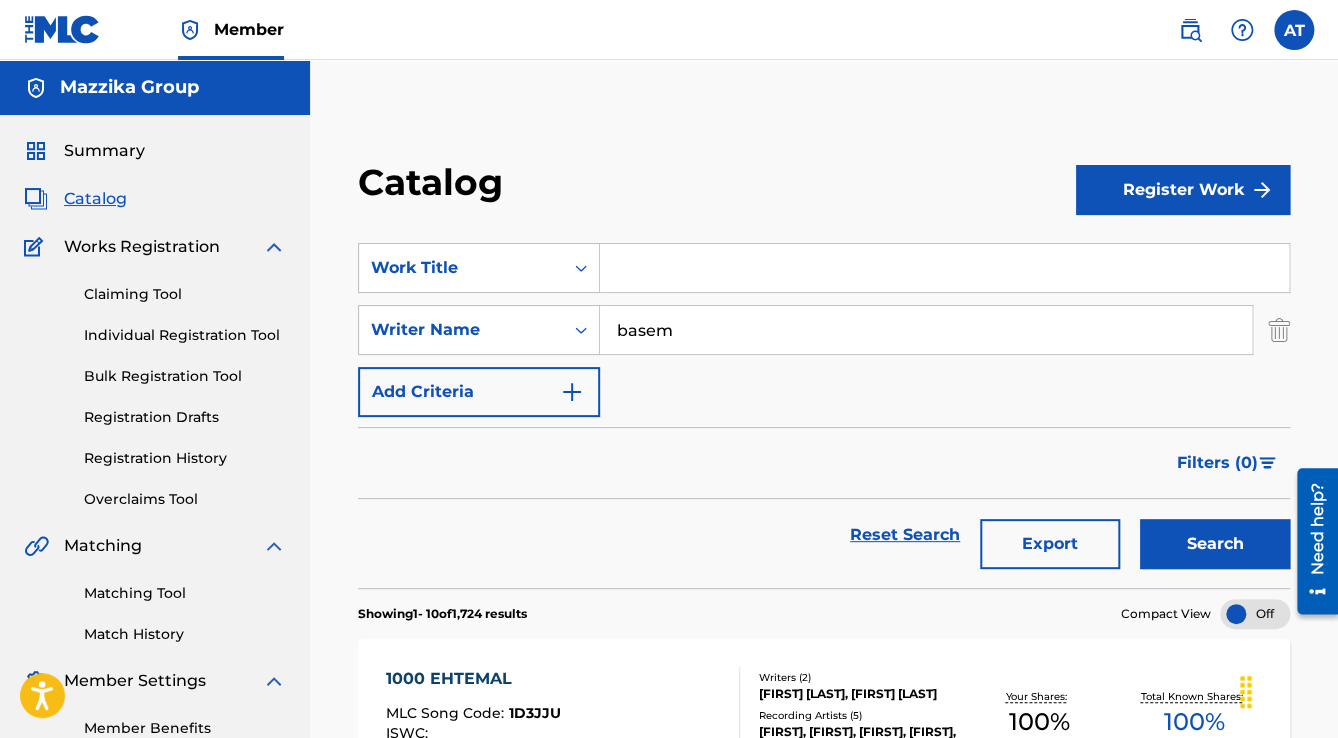 click on "Search" at bounding box center (1215, 544) 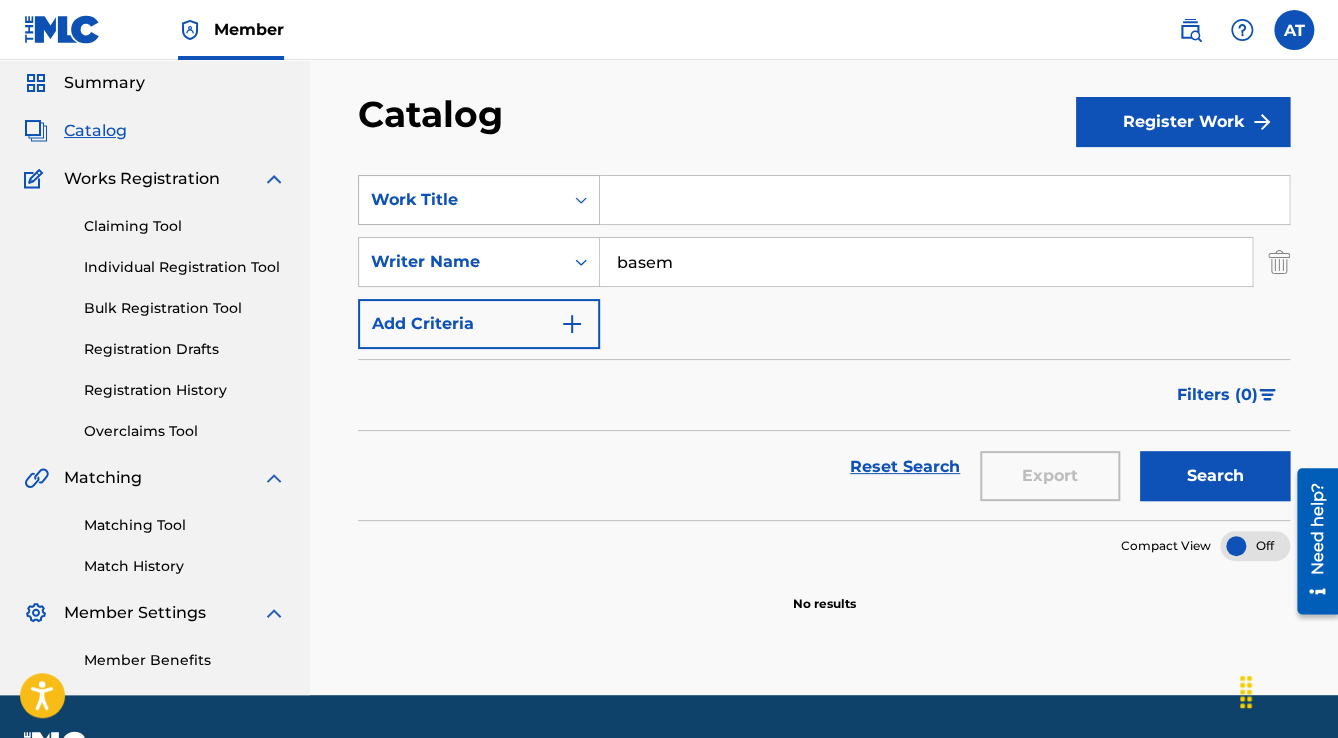 scroll, scrollTop: 40, scrollLeft: 0, axis: vertical 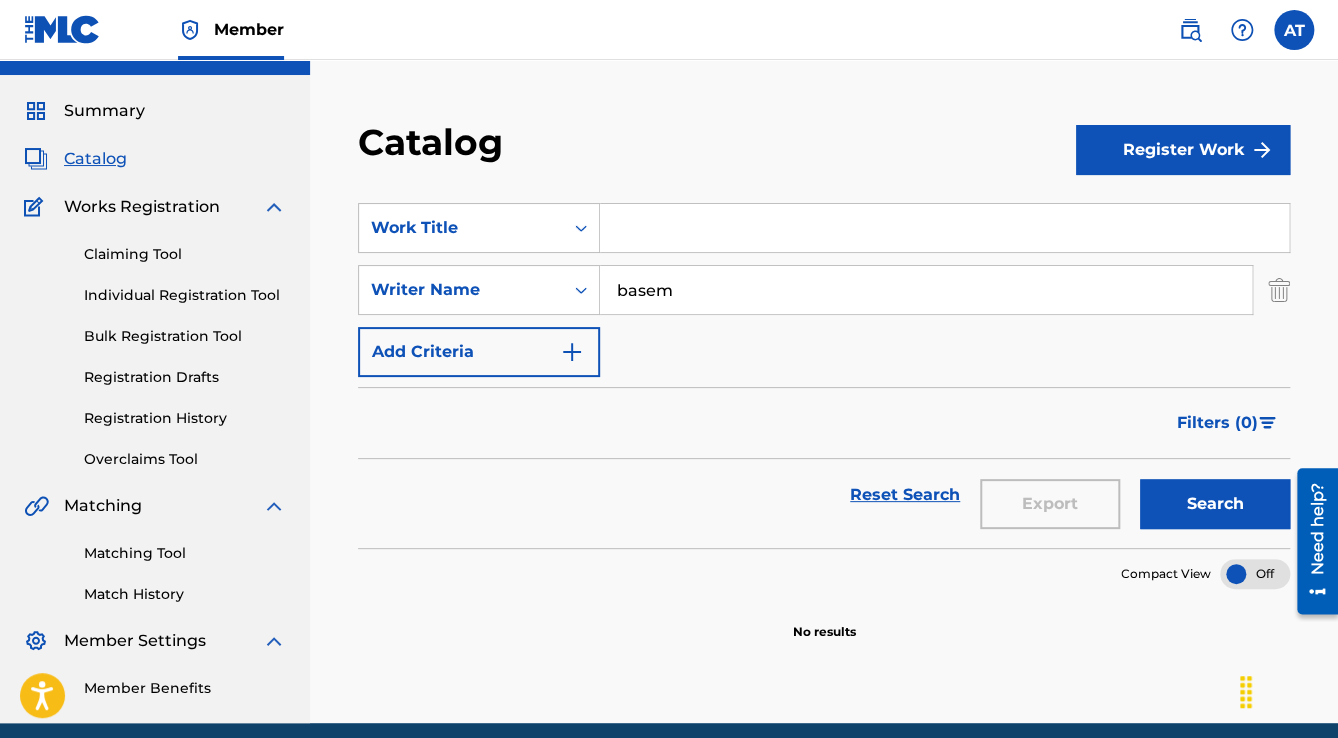 click on "basem" at bounding box center (926, 290) 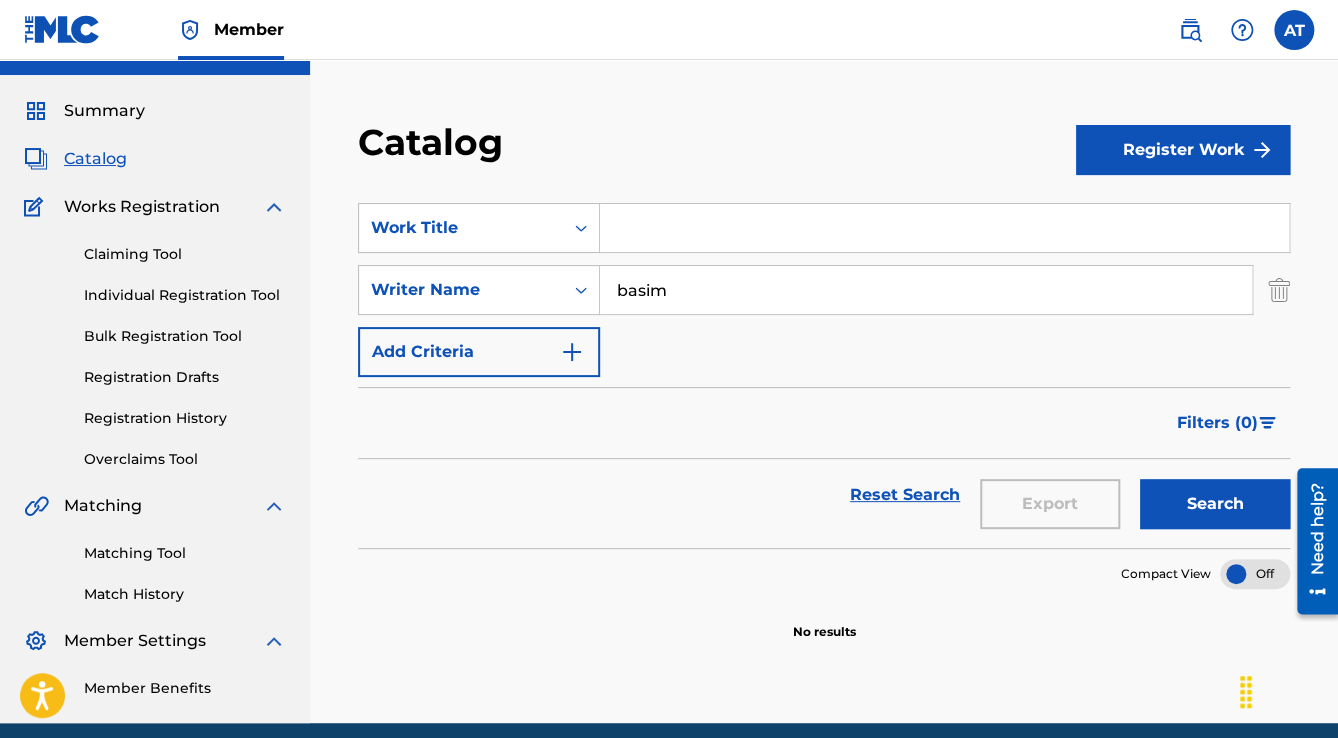 click on "Search" at bounding box center (1215, 504) 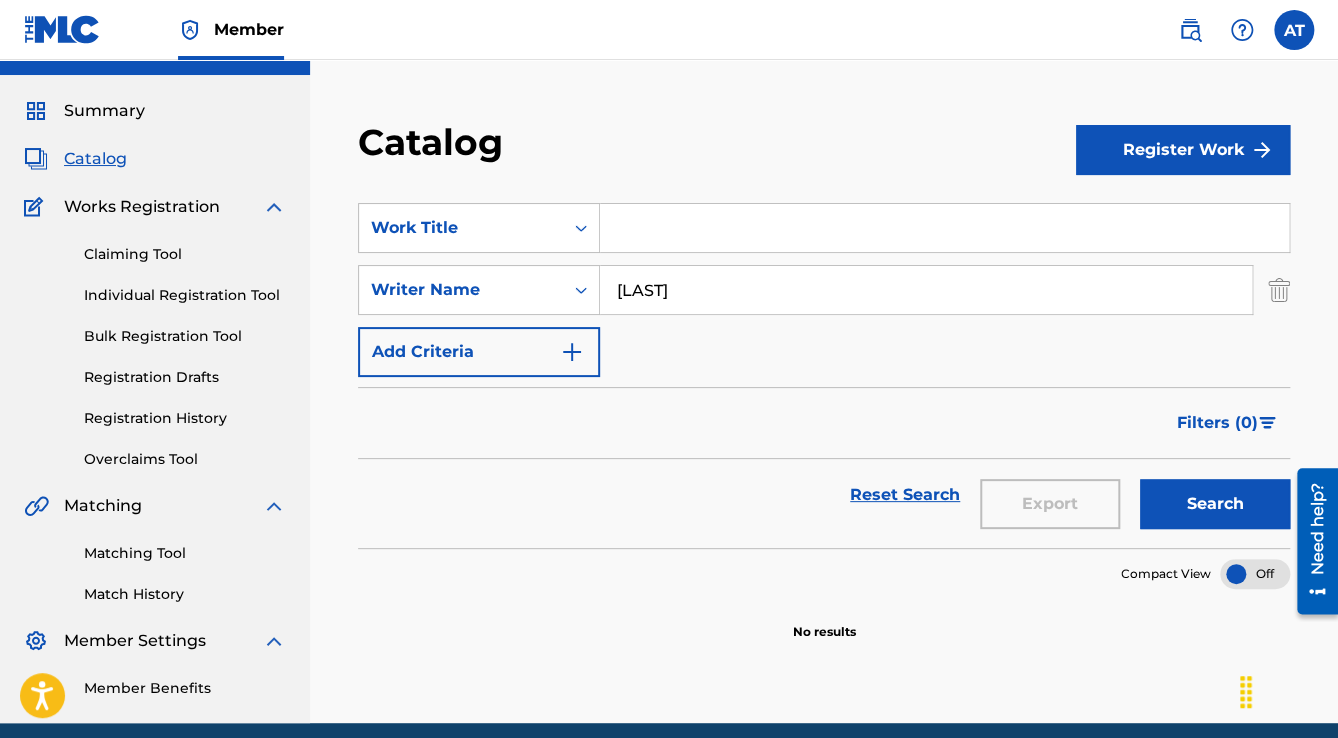 type on "[LAST]" 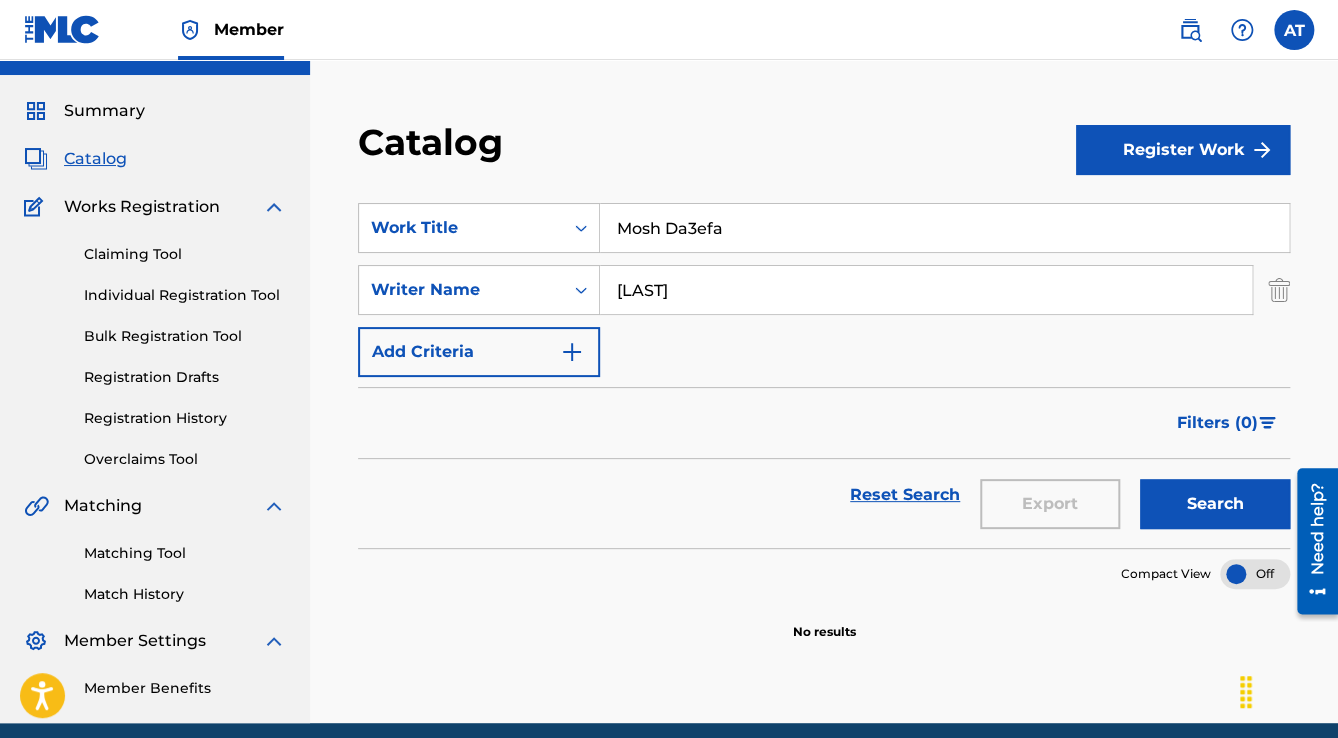 type on "Mosh Da3efa" 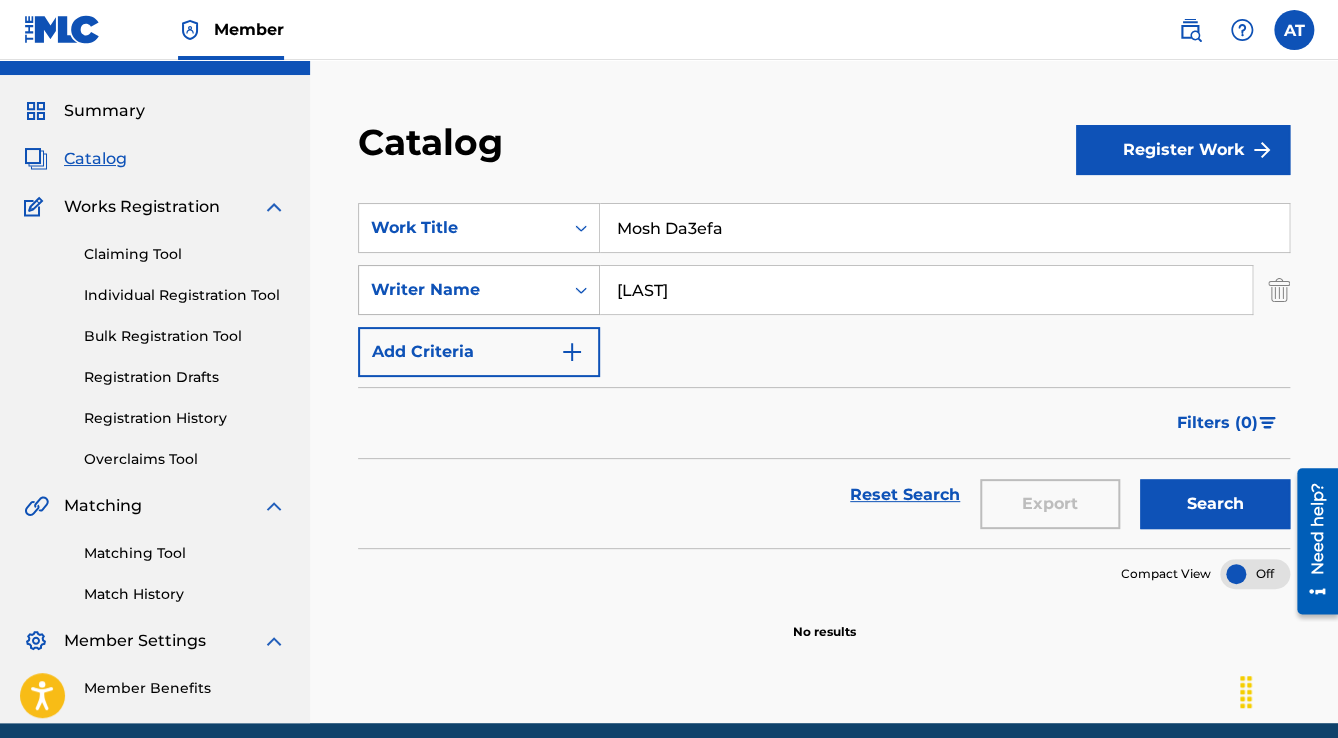 drag, startPoint x: 695, startPoint y: 294, endPoint x: 439, endPoint y: 267, distance: 257.4199 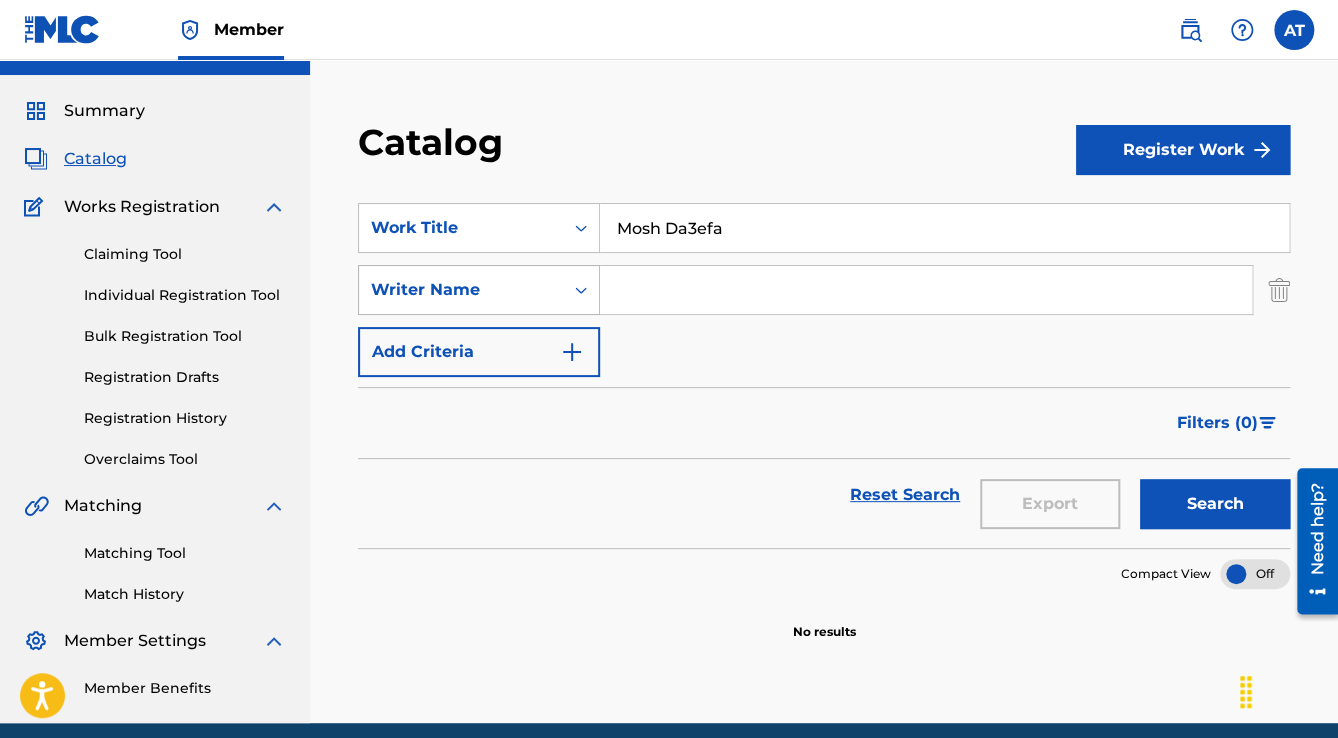 type 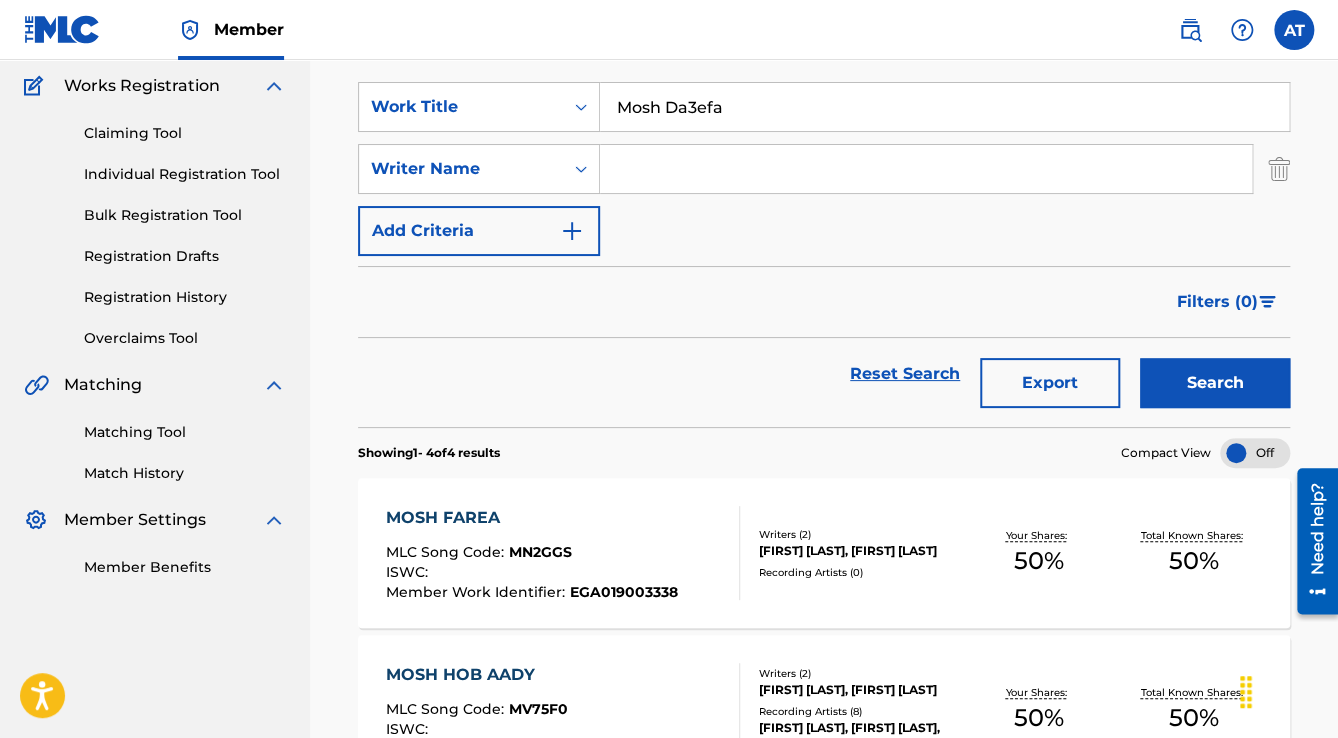 scroll, scrollTop: 40, scrollLeft: 0, axis: vertical 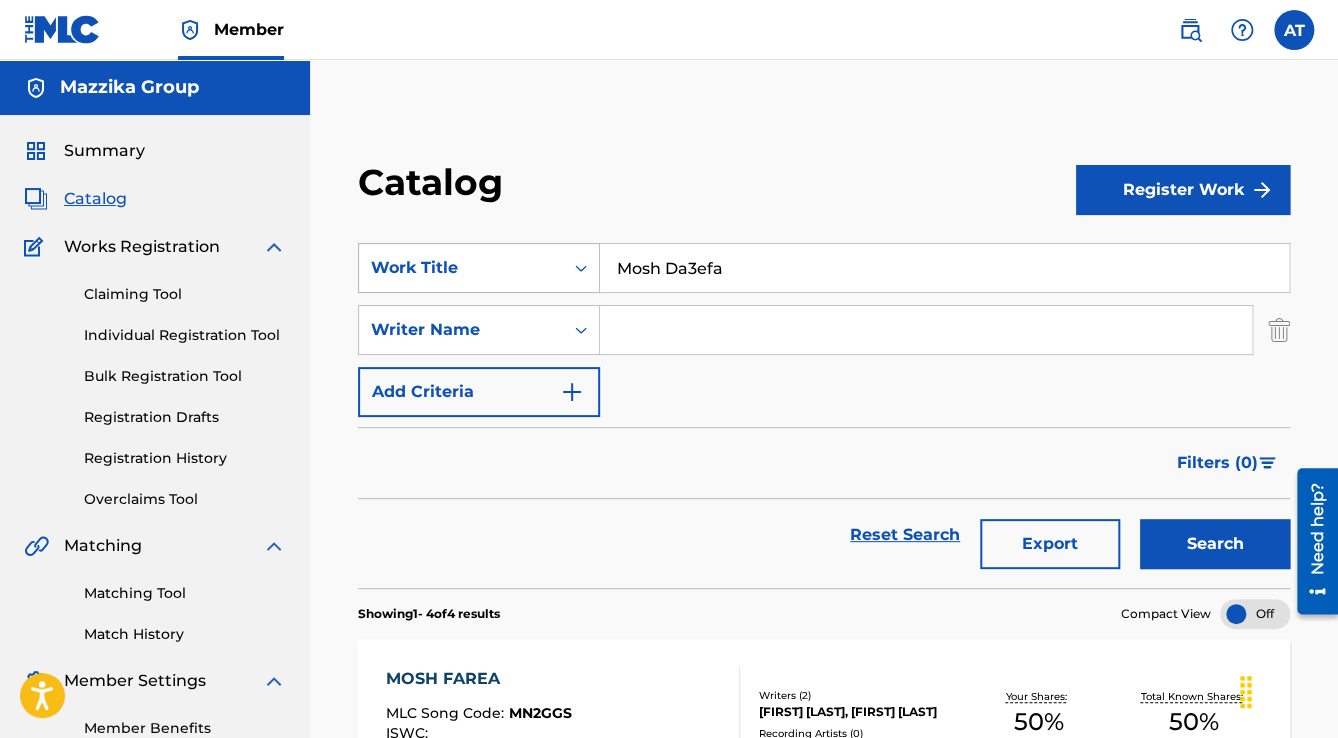 drag, startPoint x: 769, startPoint y: 284, endPoint x: 410, endPoint y: 288, distance: 359.02228 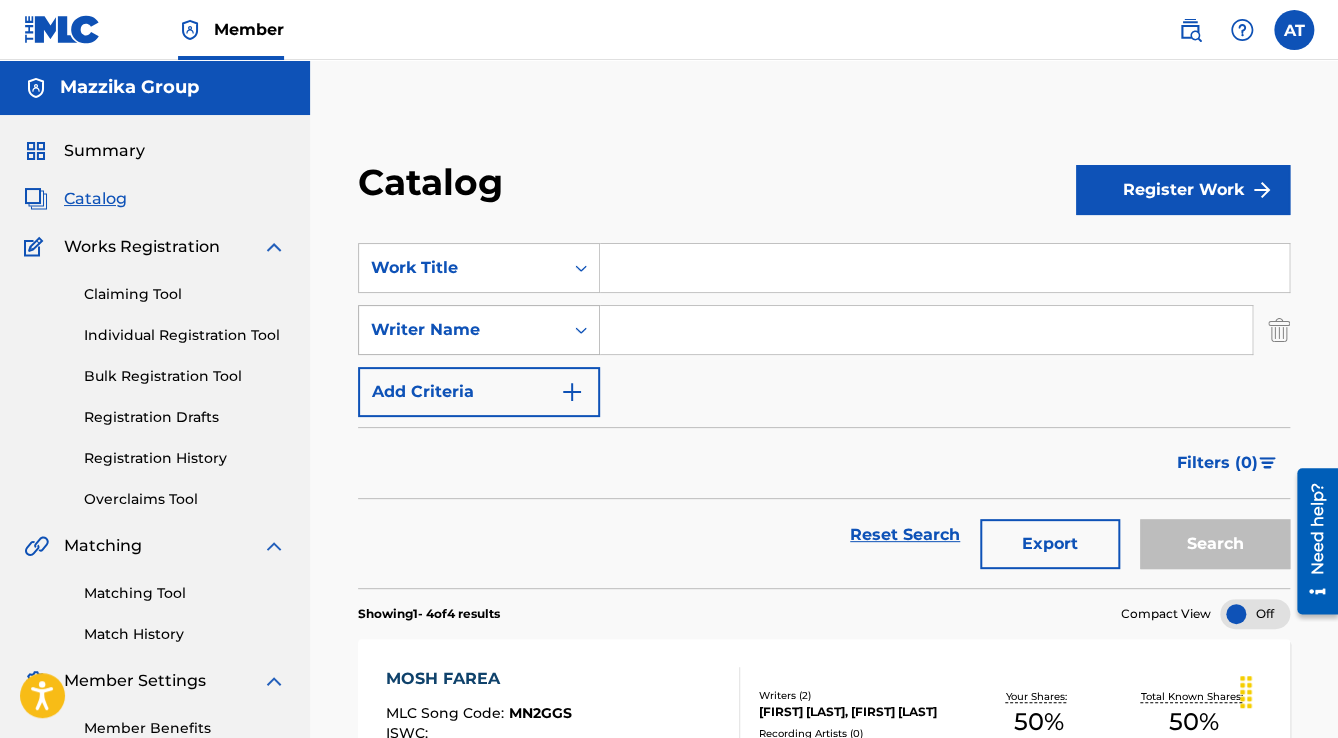 type 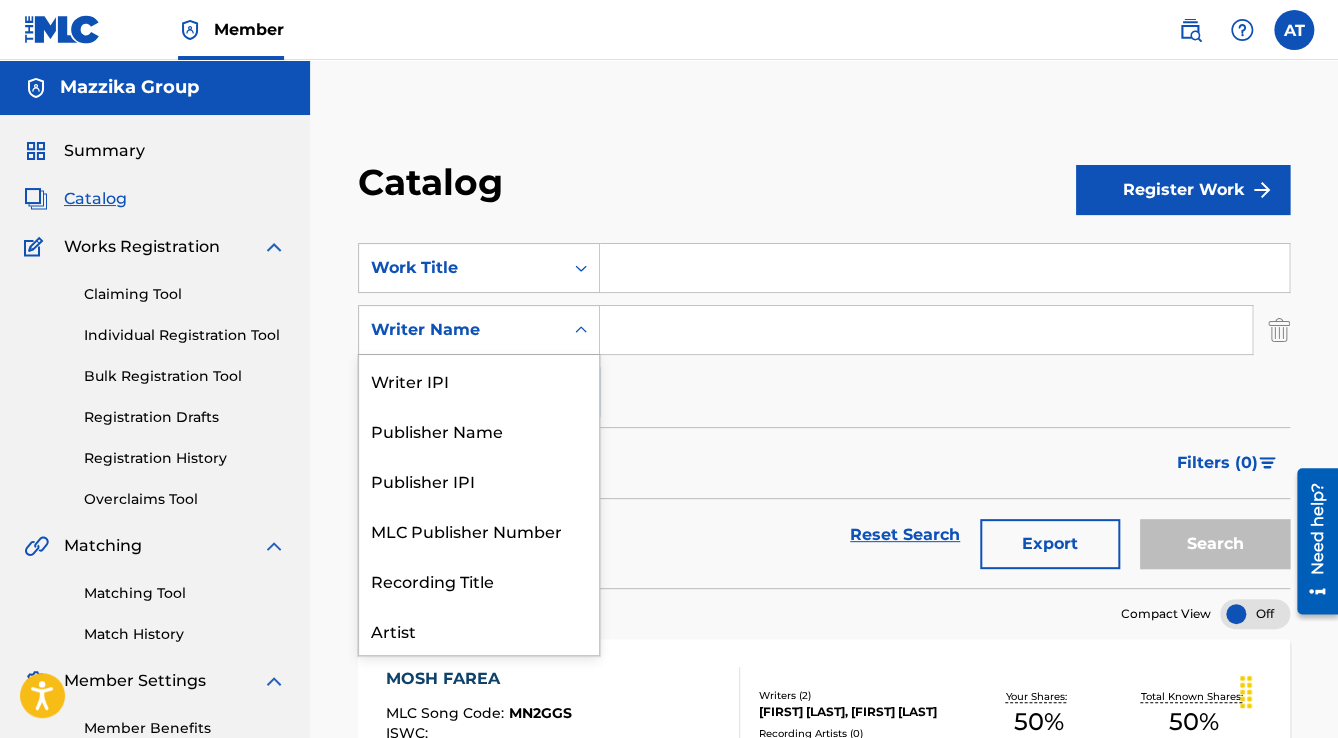 scroll, scrollTop: 100, scrollLeft: 0, axis: vertical 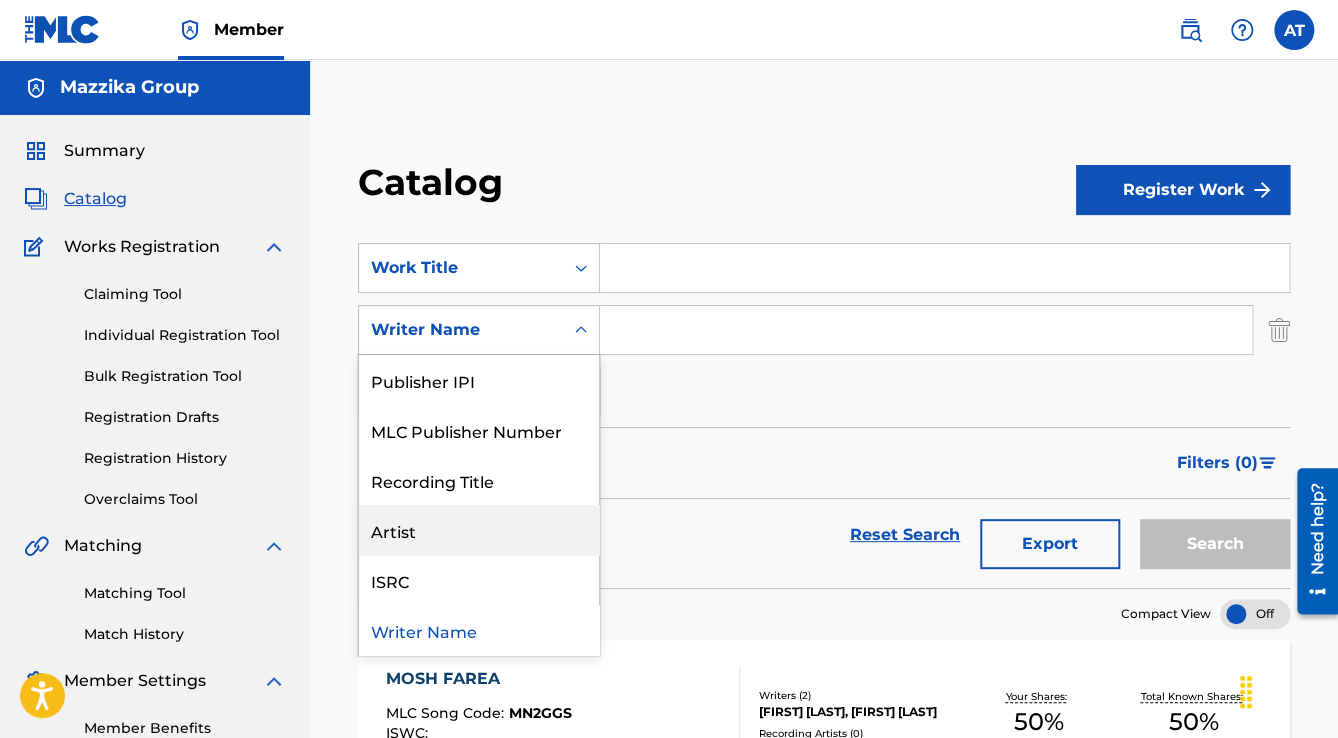 click on "Artist" at bounding box center (479, 530) 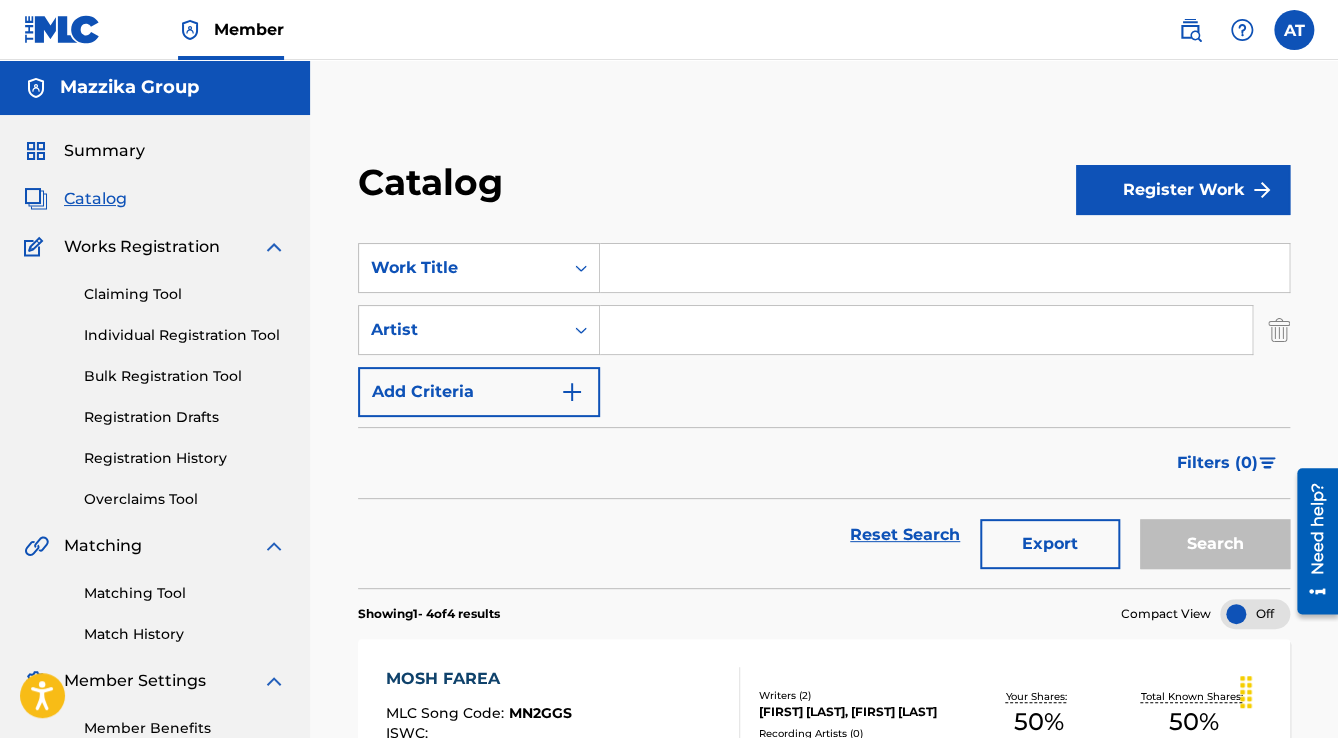 click at bounding box center (926, 330) 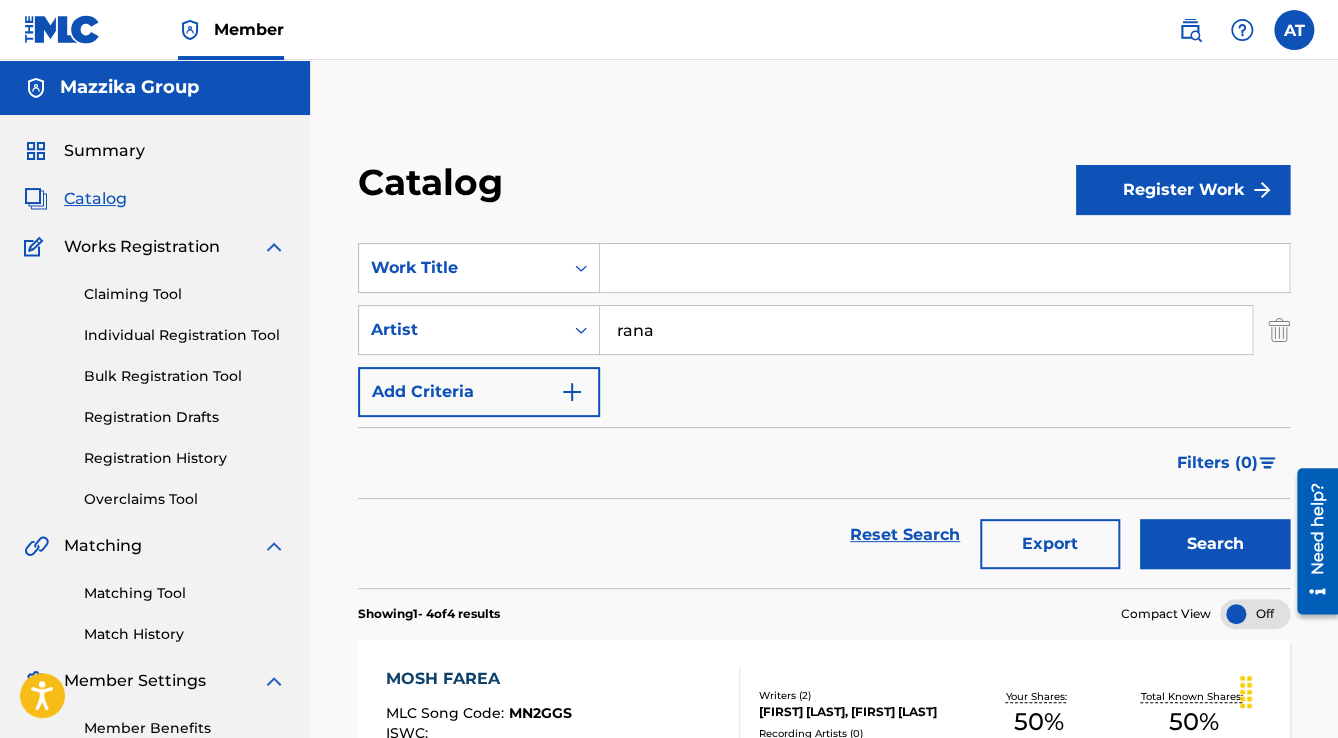 type on "rana" 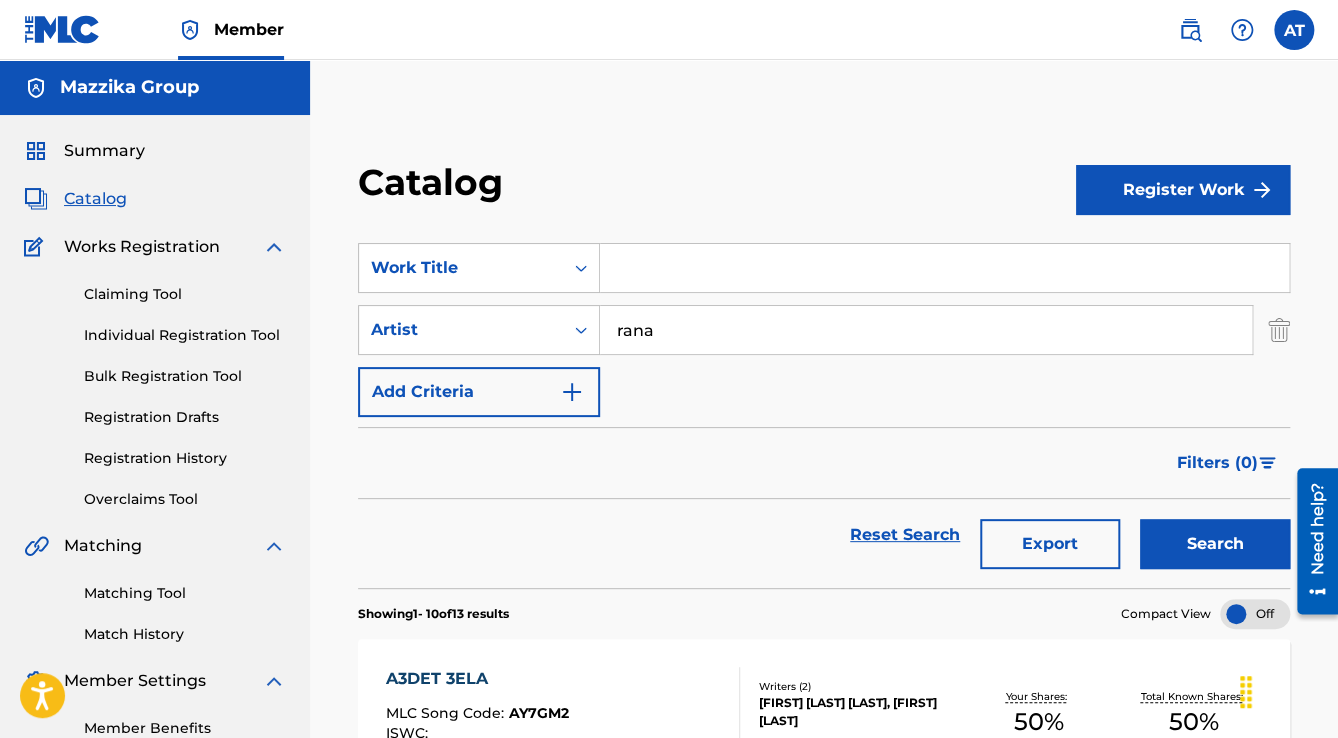 scroll, scrollTop: 0, scrollLeft: 0, axis: both 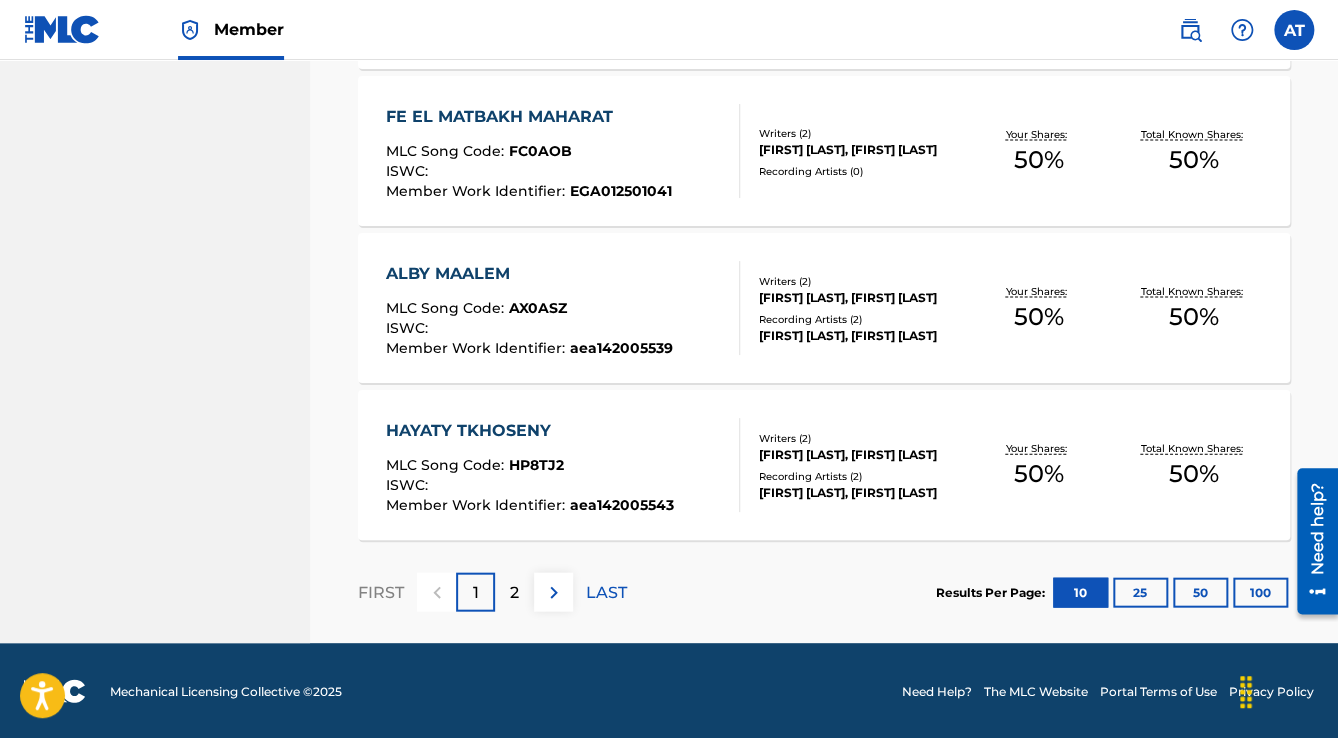 click on "2" at bounding box center (514, 591) 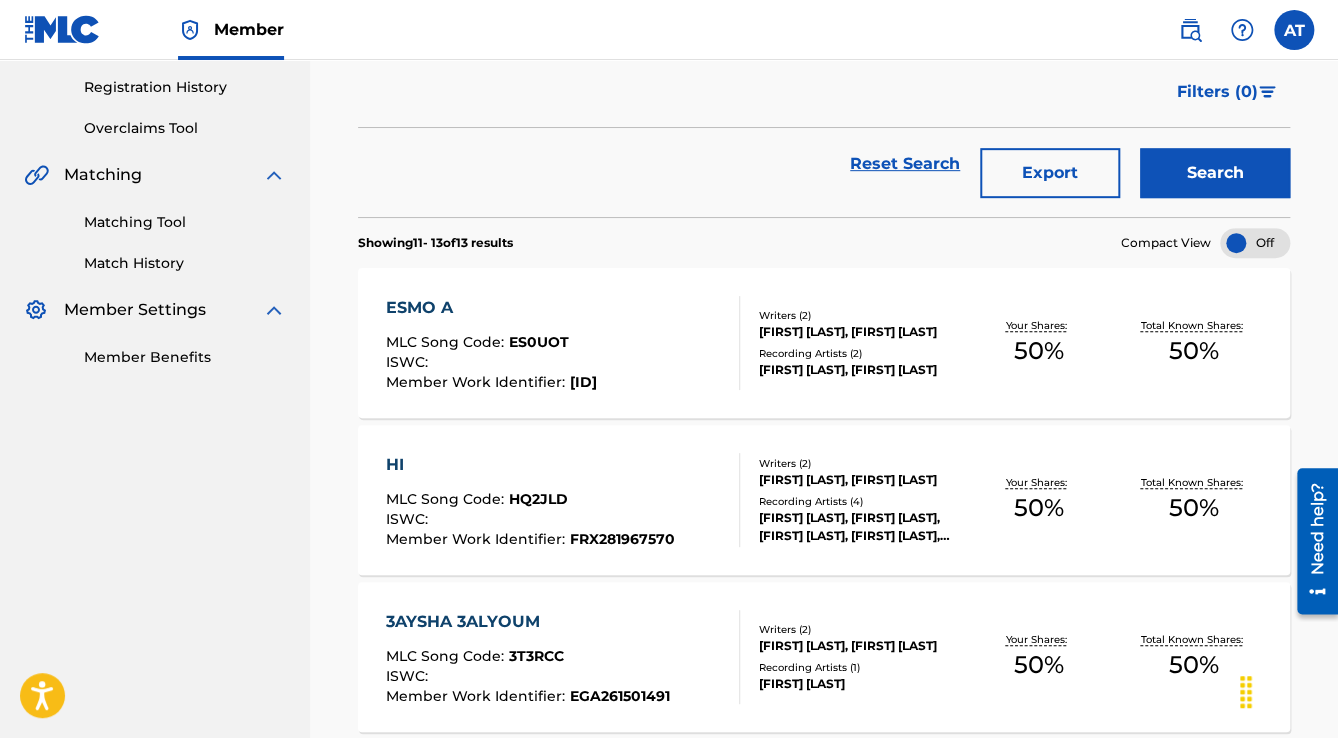 scroll, scrollTop: 563, scrollLeft: 0, axis: vertical 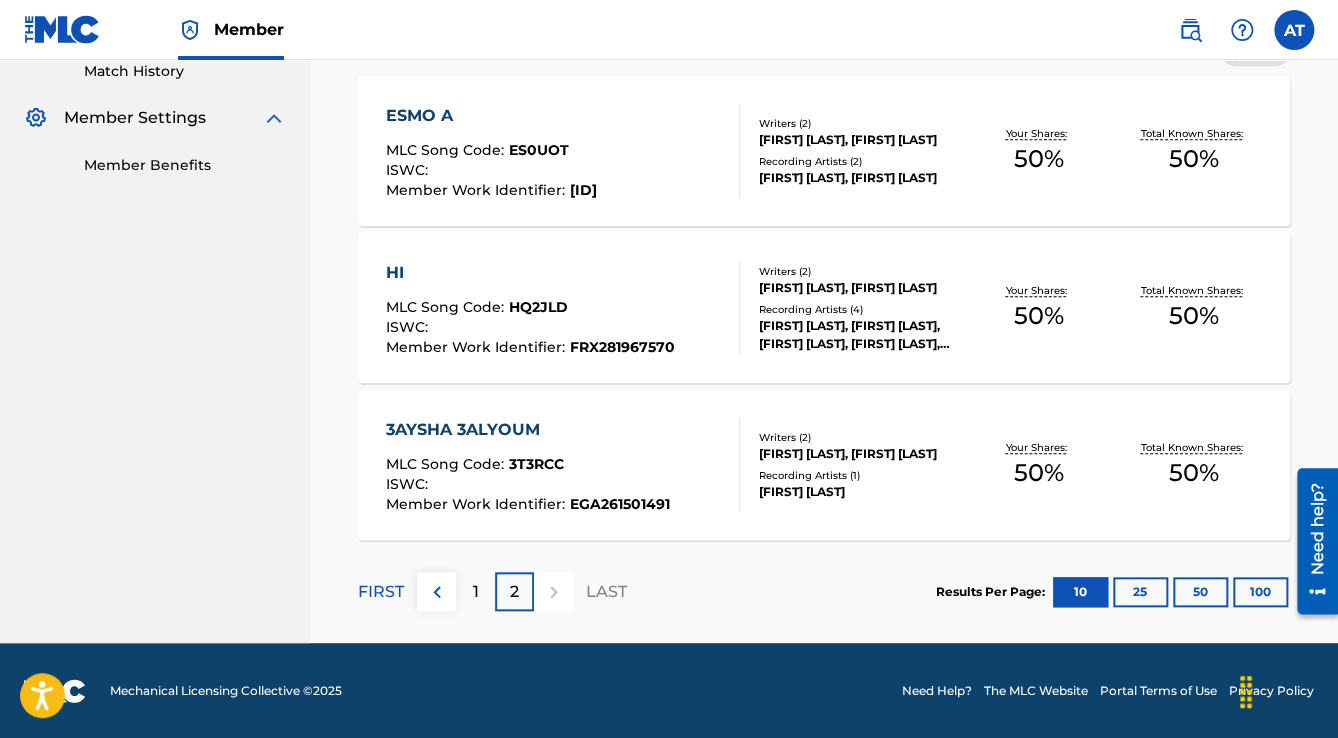 click on "1" at bounding box center [475, 591] 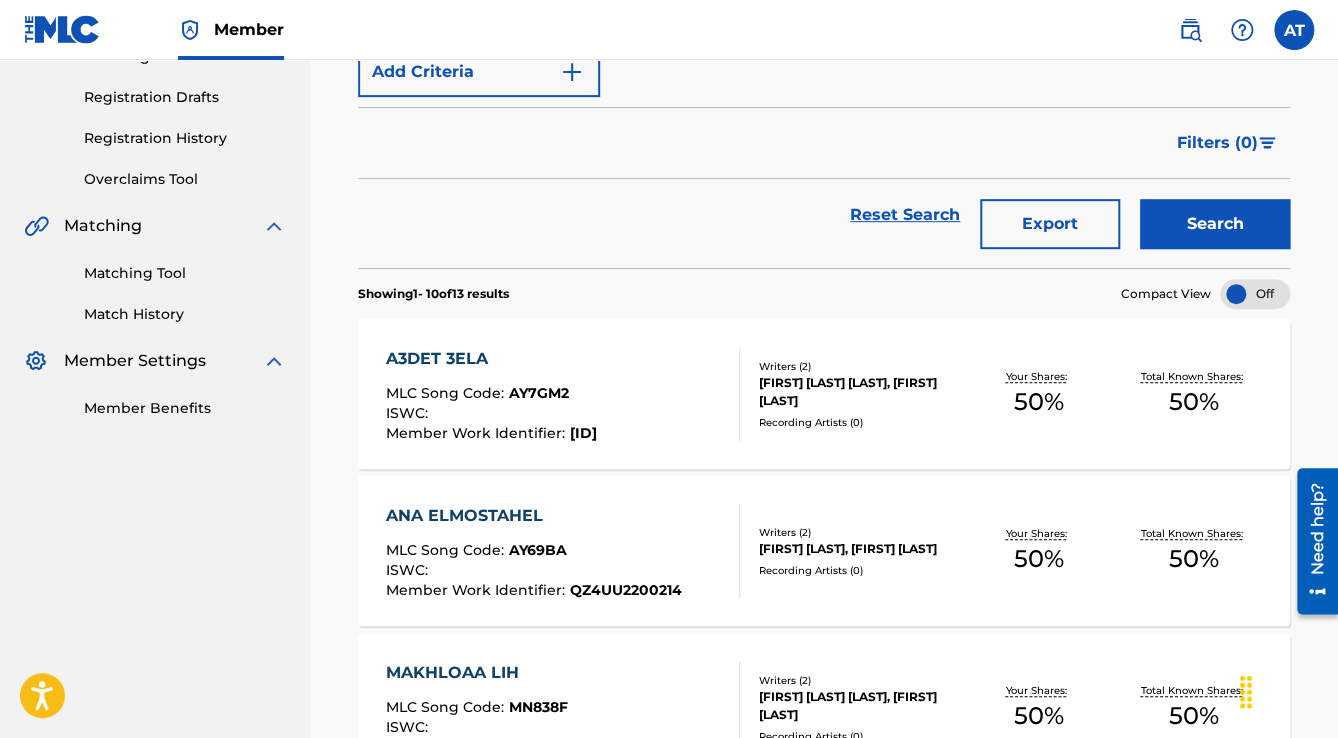 scroll, scrollTop: 0, scrollLeft: 0, axis: both 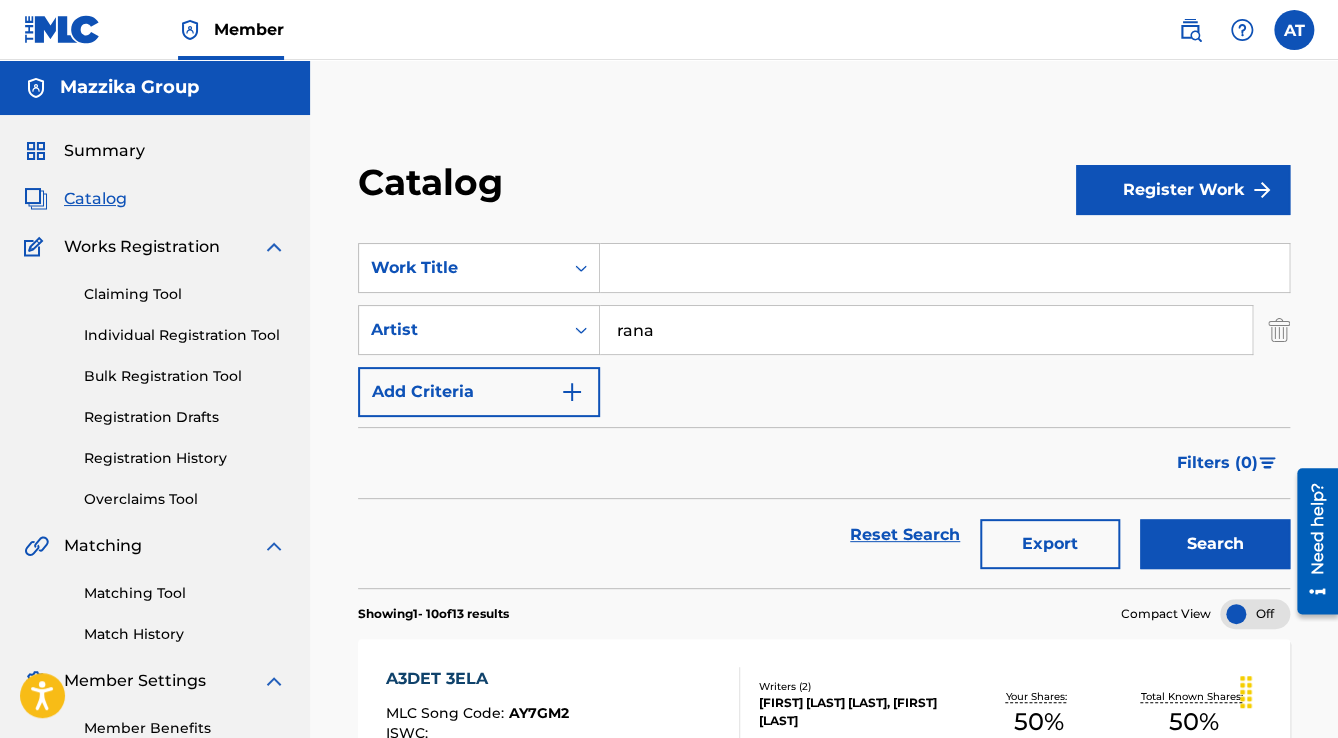 drag, startPoint x: 687, startPoint y: 324, endPoint x: 292, endPoint y: 297, distance: 395.92172 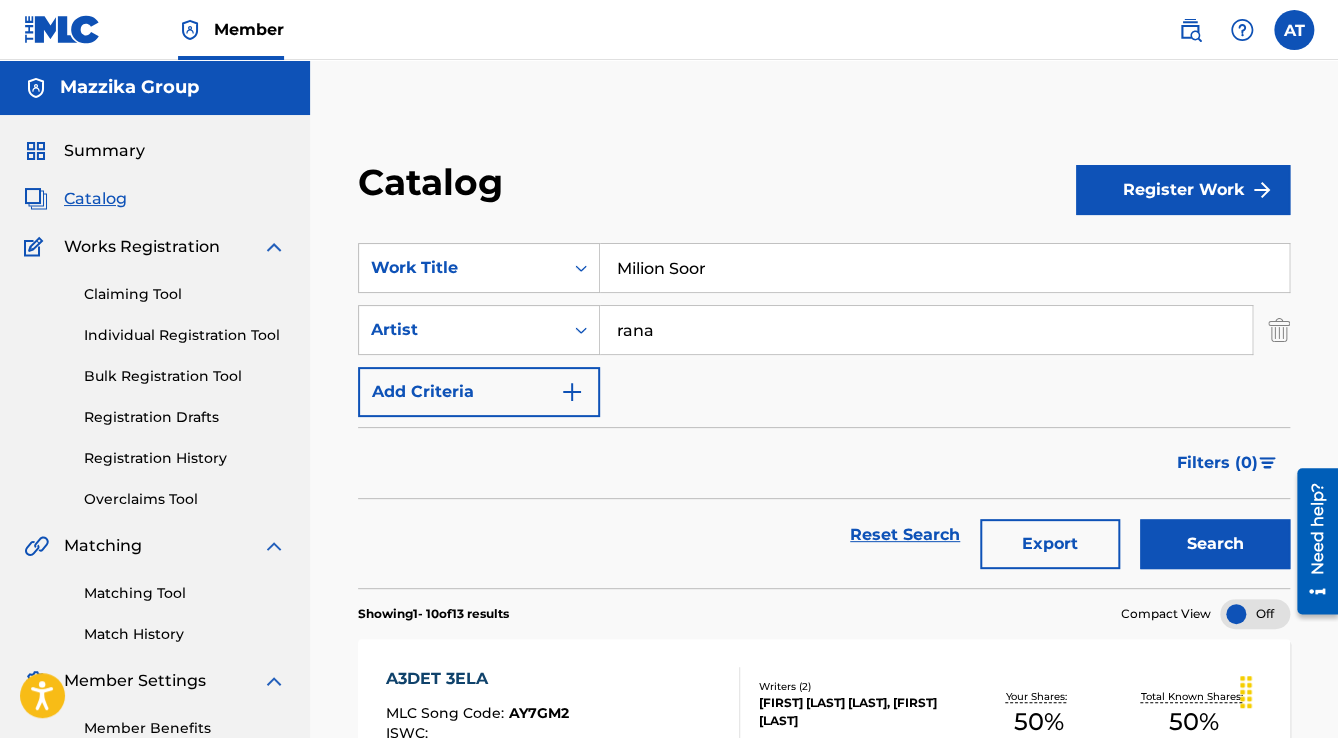 type on "Milion Soor" 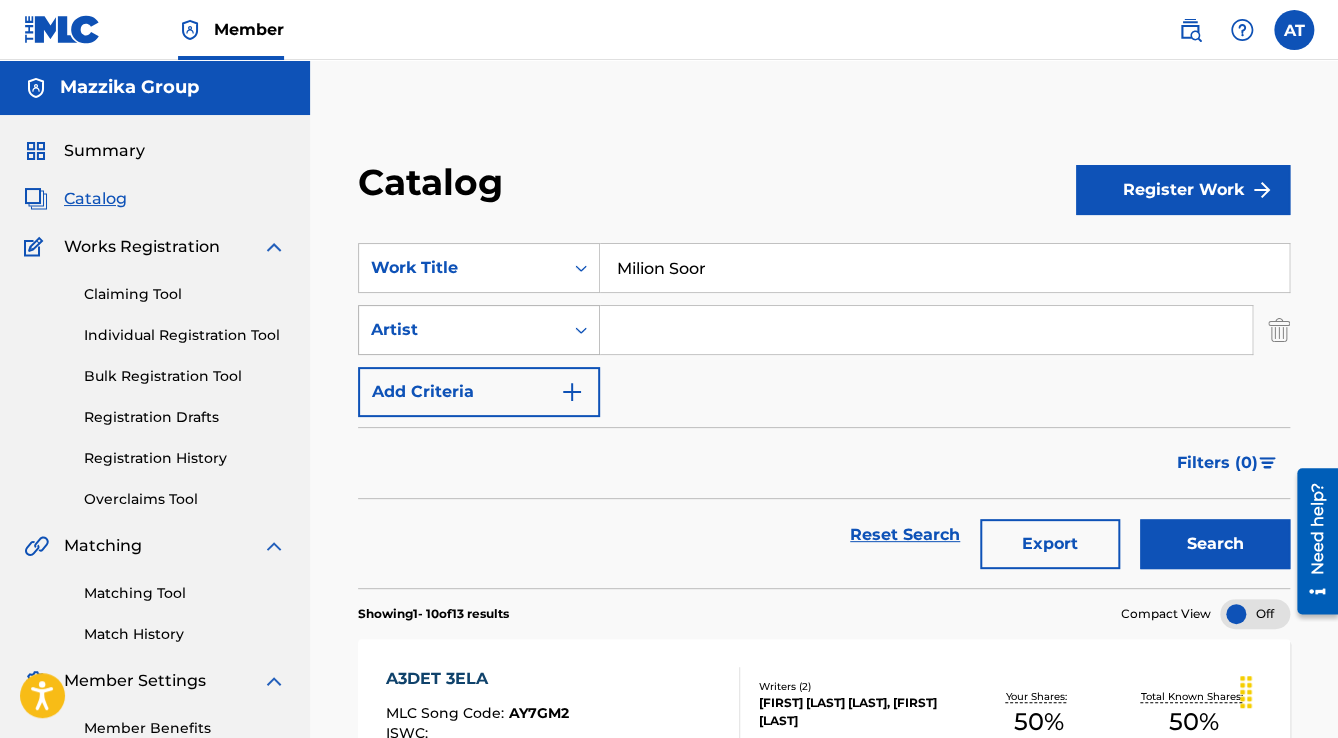 type 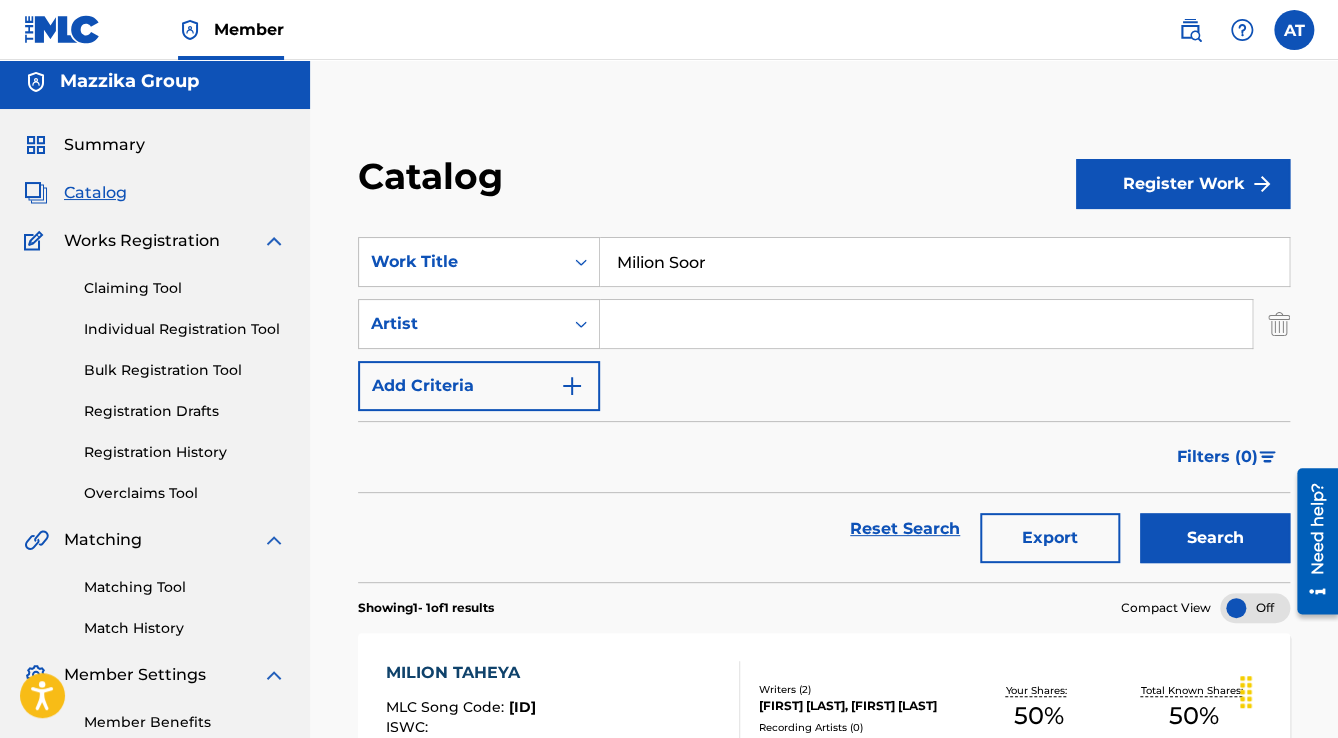 scroll, scrollTop: 0, scrollLeft: 0, axis: both 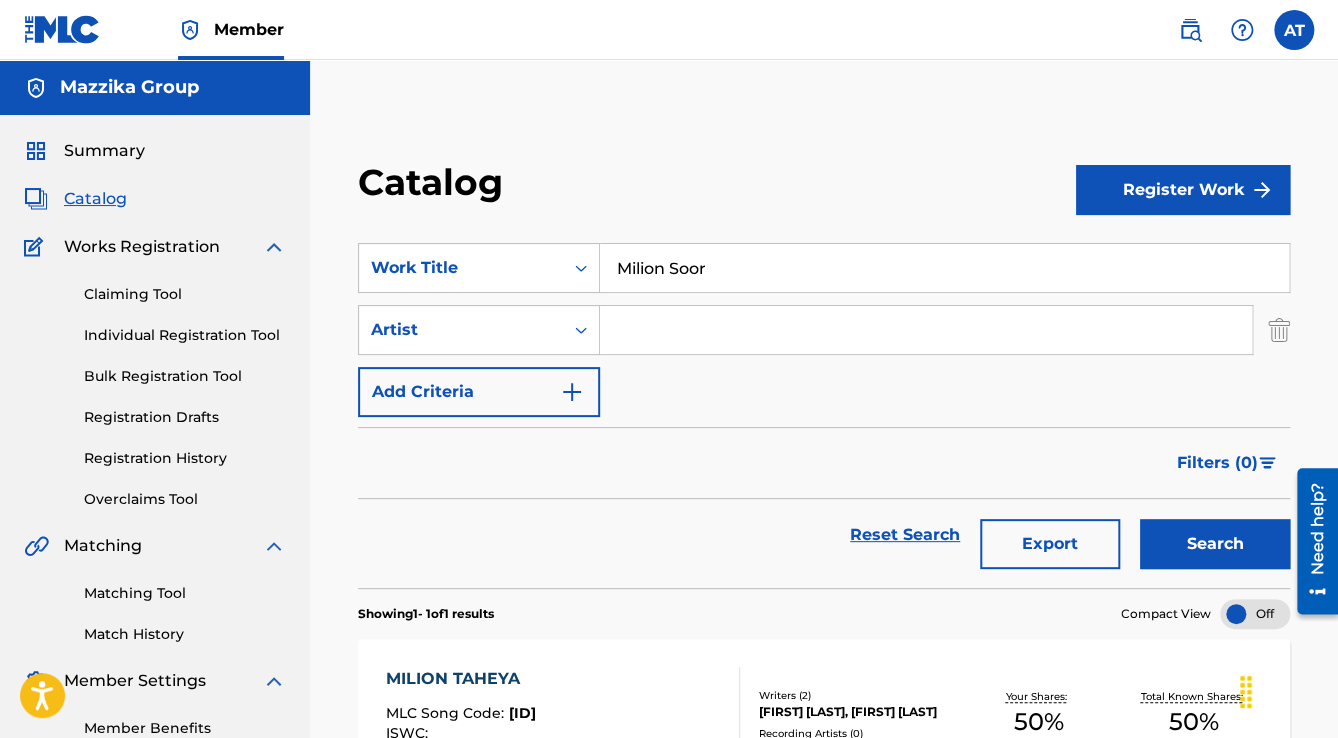 drag, startPoint x: 717, startPoint y: 267, endPoint x: 665, endPoint y: 267, distance: 52 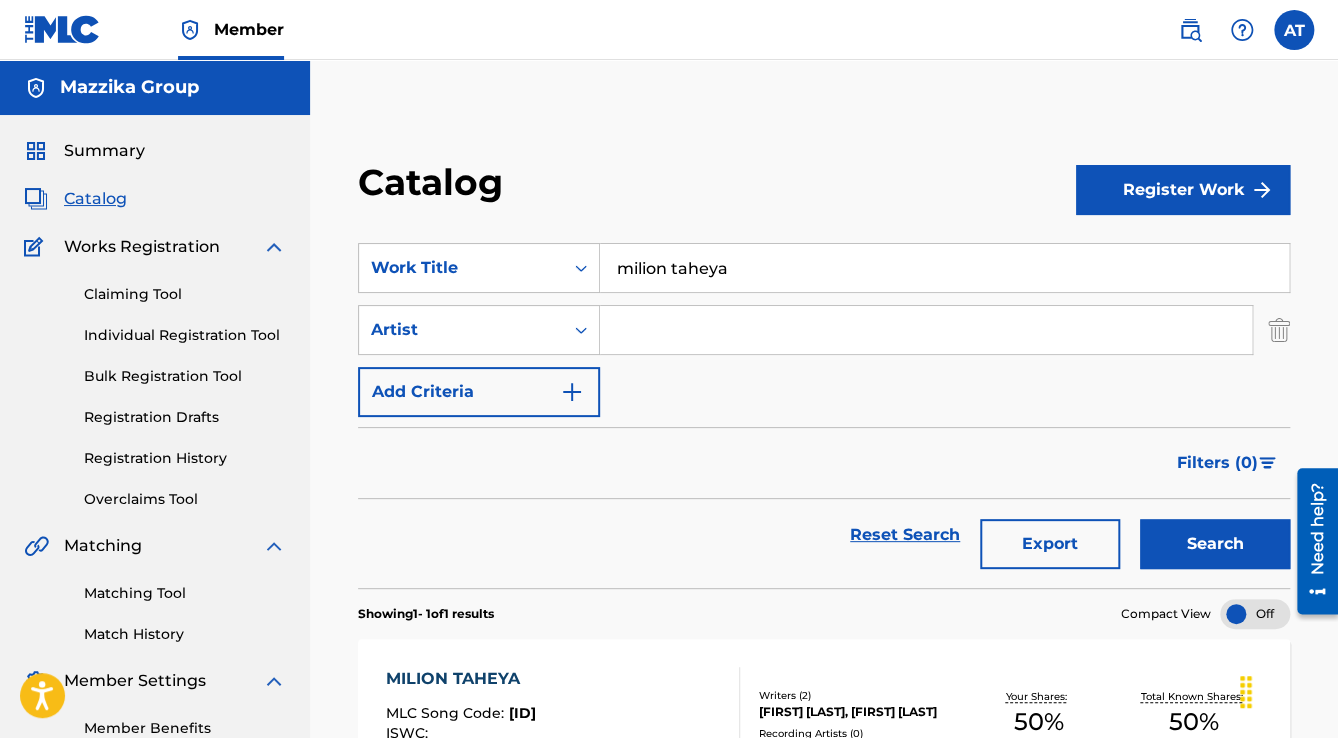 drag, startPoint x: 692, startPoint y: 258, endPoint x: 665, endPoint y: 284, distance: 37.48333 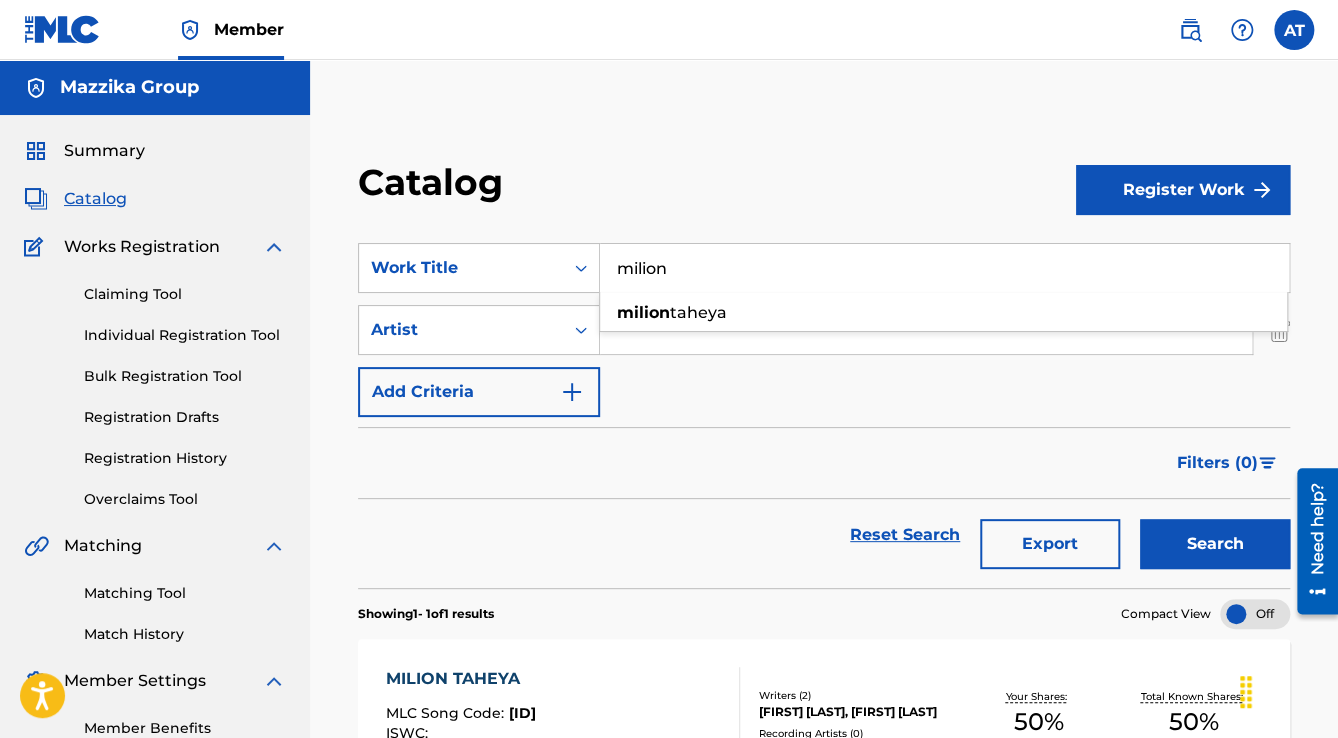 click on "milion" at bounding box center (944, 268) 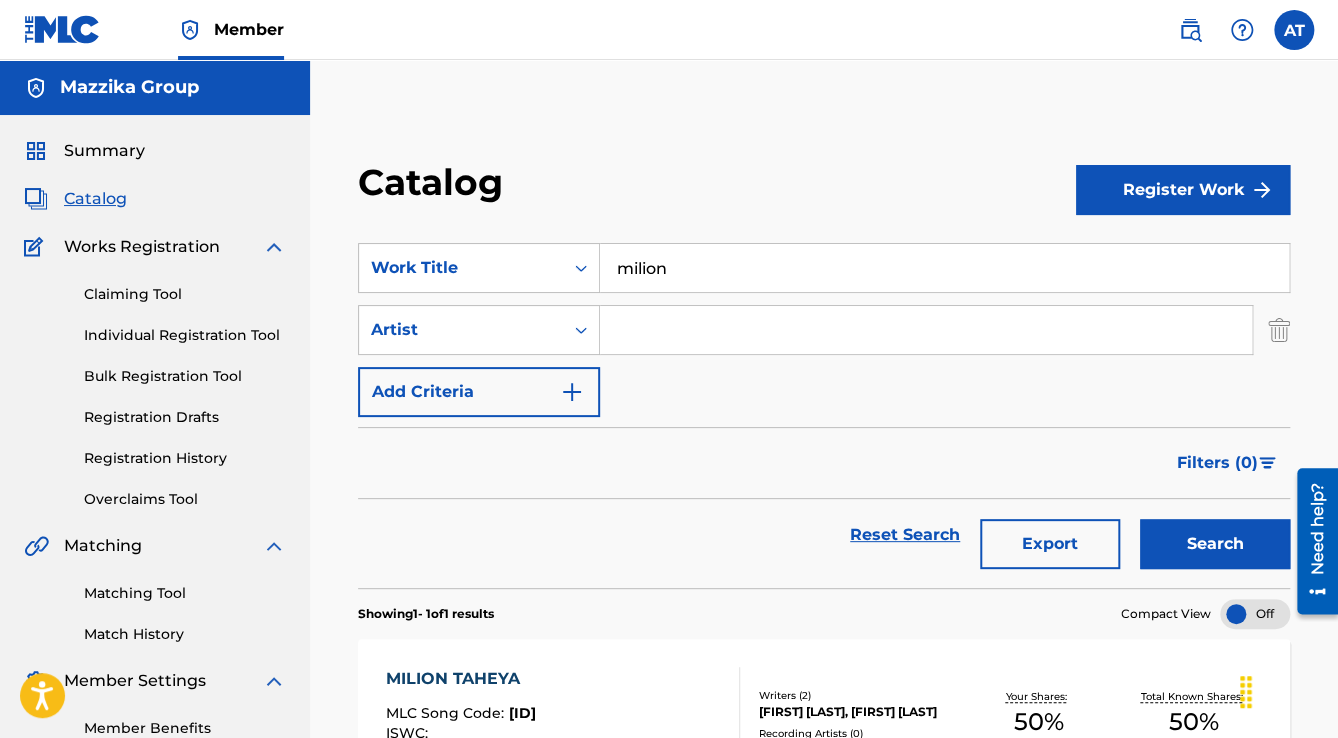 scroll, scrollTop: 0, scrollLeft: 0, axis: both 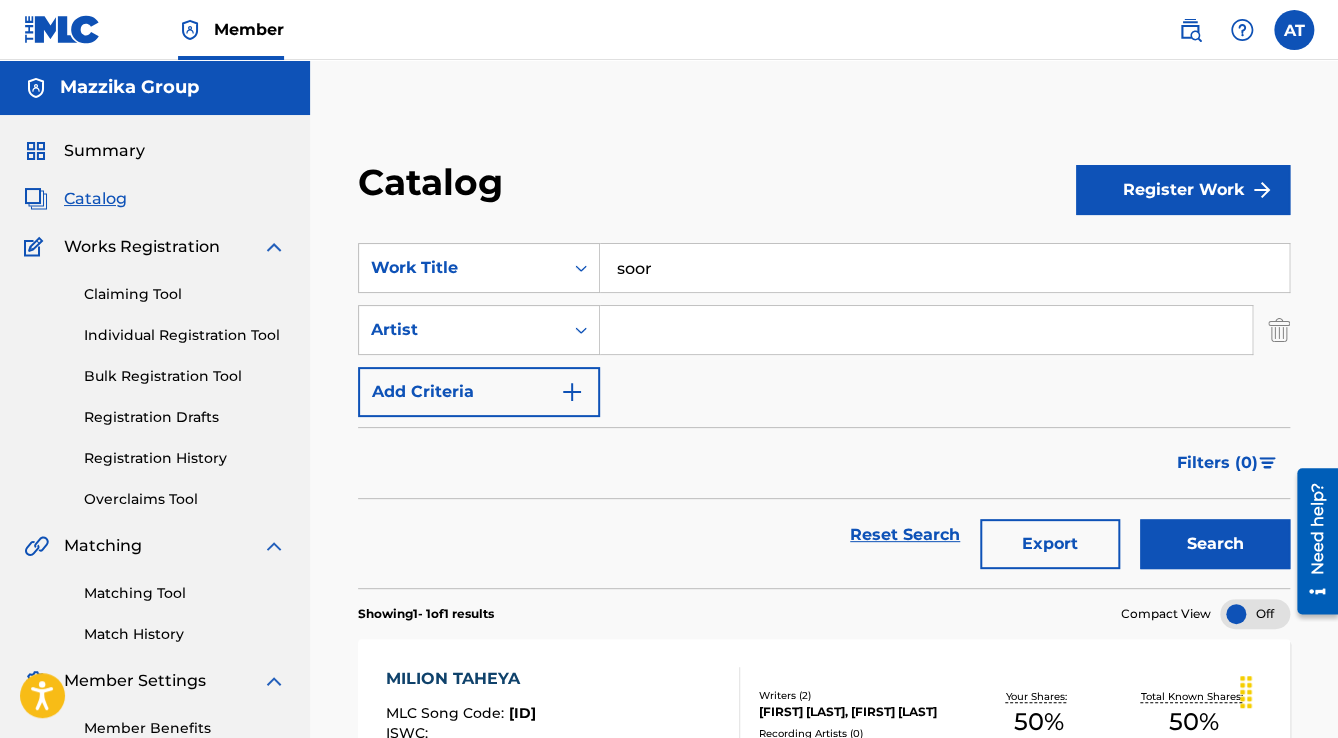 click on "Search" at bounding box center [1215, 544] 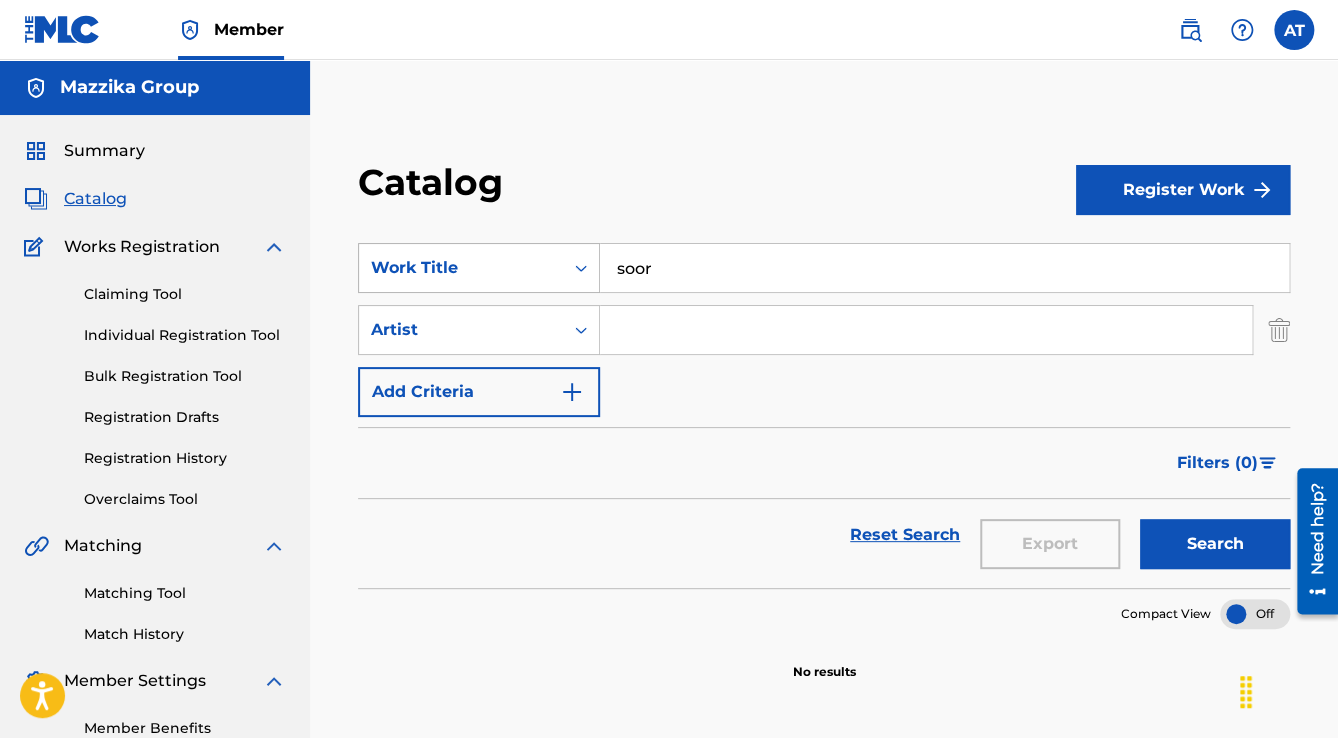 drag, startPoint x: 689, startPoint y: 259, endPoint x: 456, endPoint y: 286, distance: 234.55916 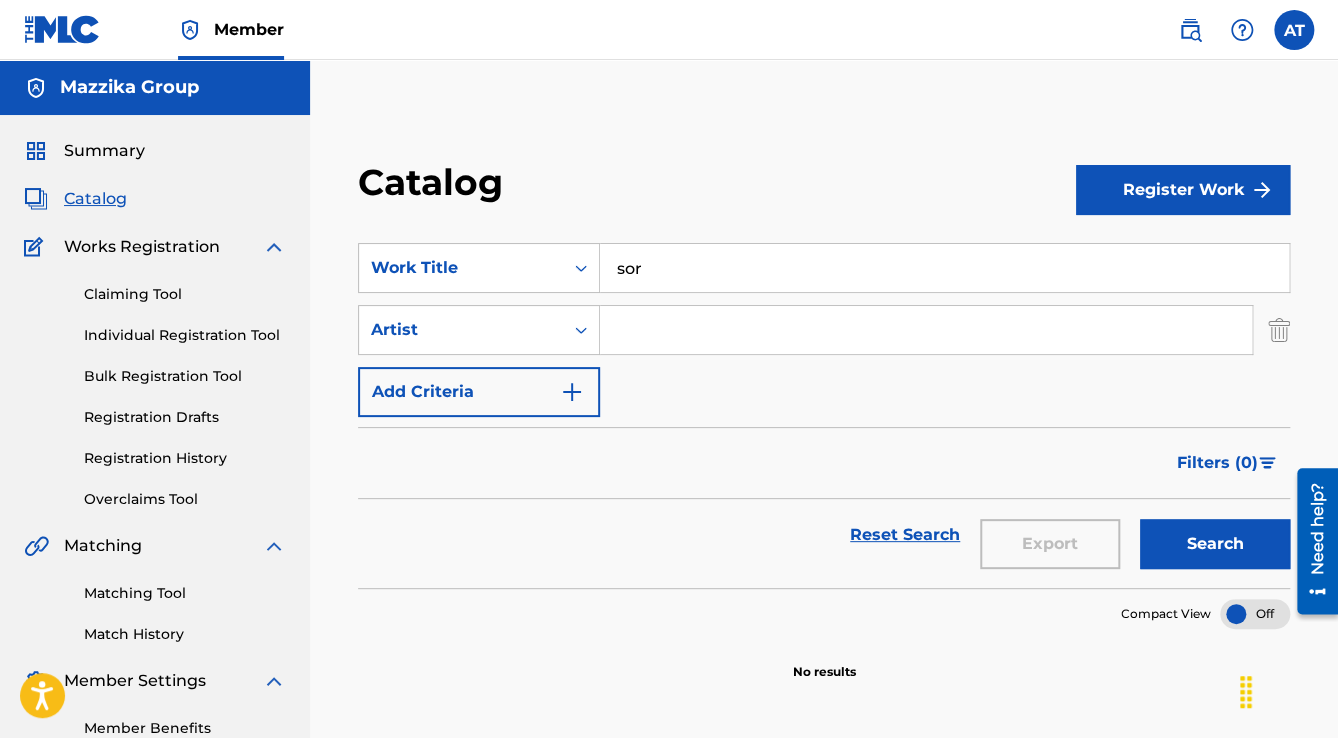 click on "Search" at bounding box center (1215, 544) 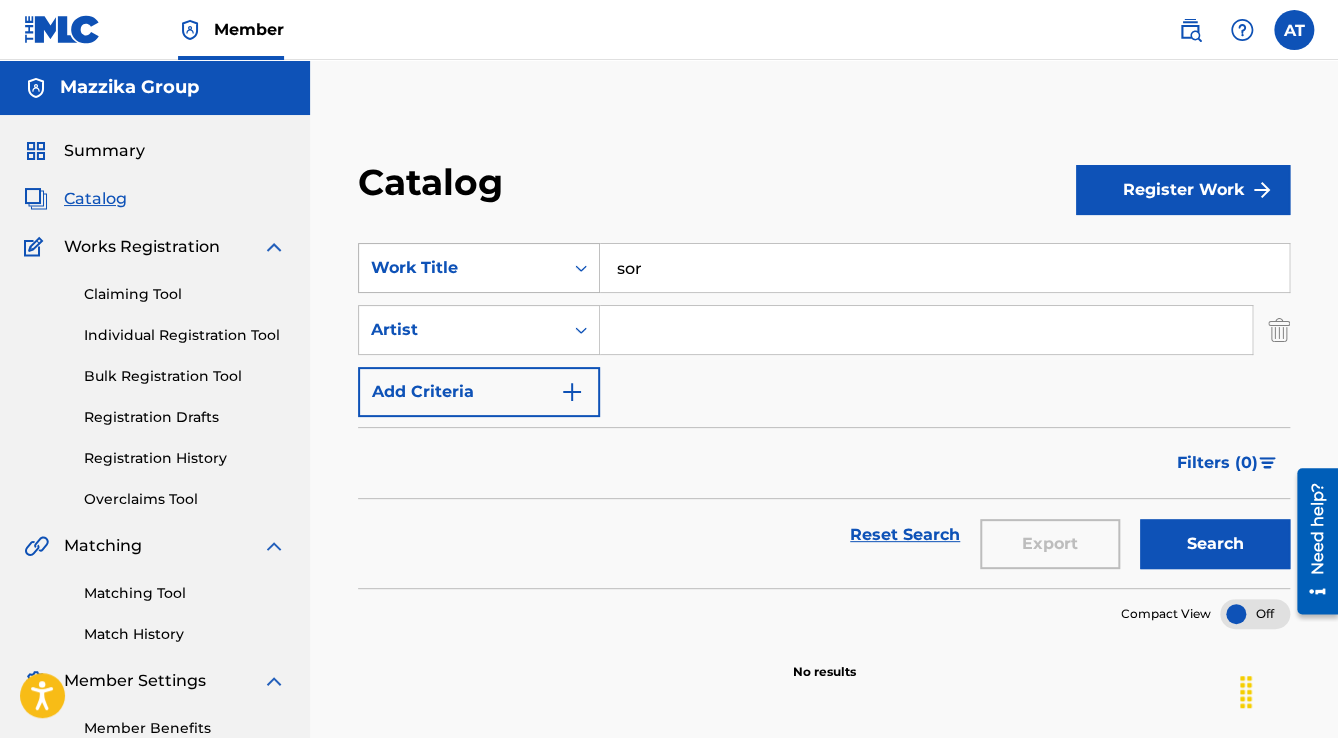 drag, startPoint x: 549, startPoint y: 264, endPoint x: 469, endPoint y: 255, distance: 80.50466 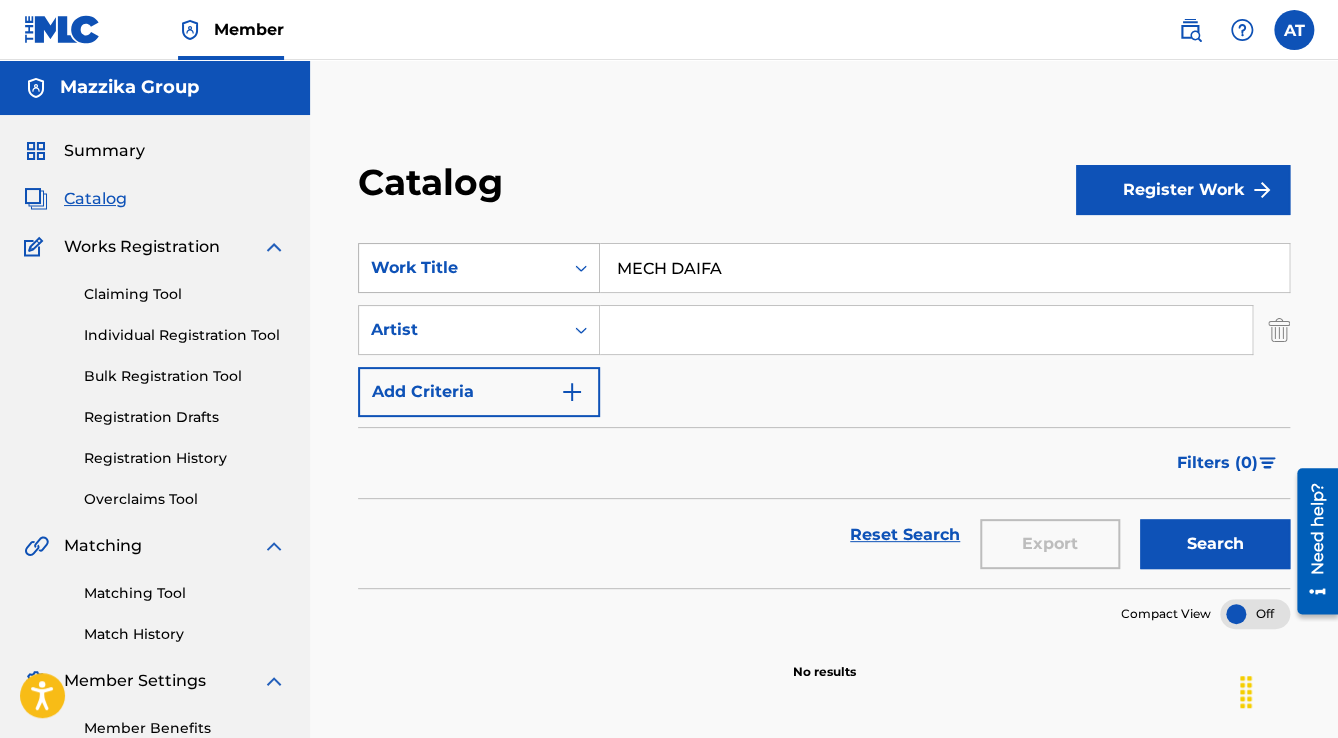 click on "Search" at bounding box center [1215, 544] 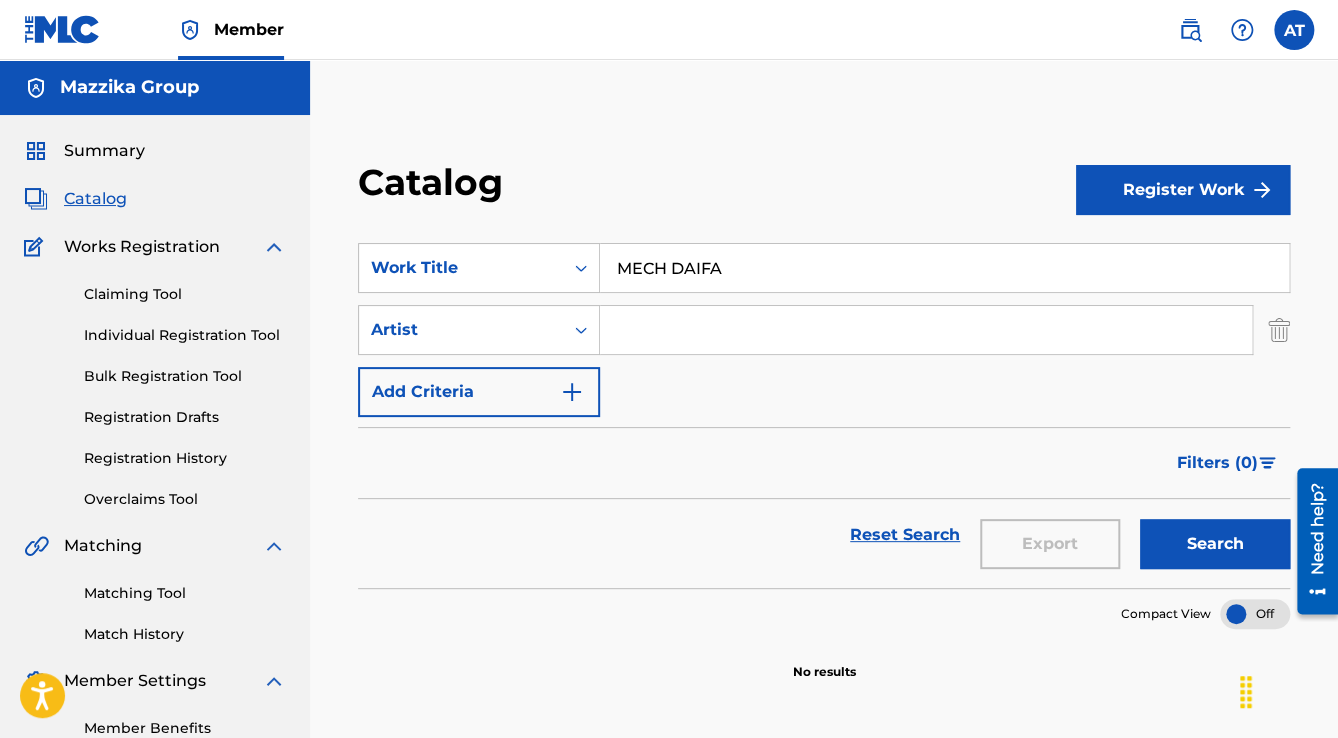 click on "Search" at bounding box center [1215, 544] 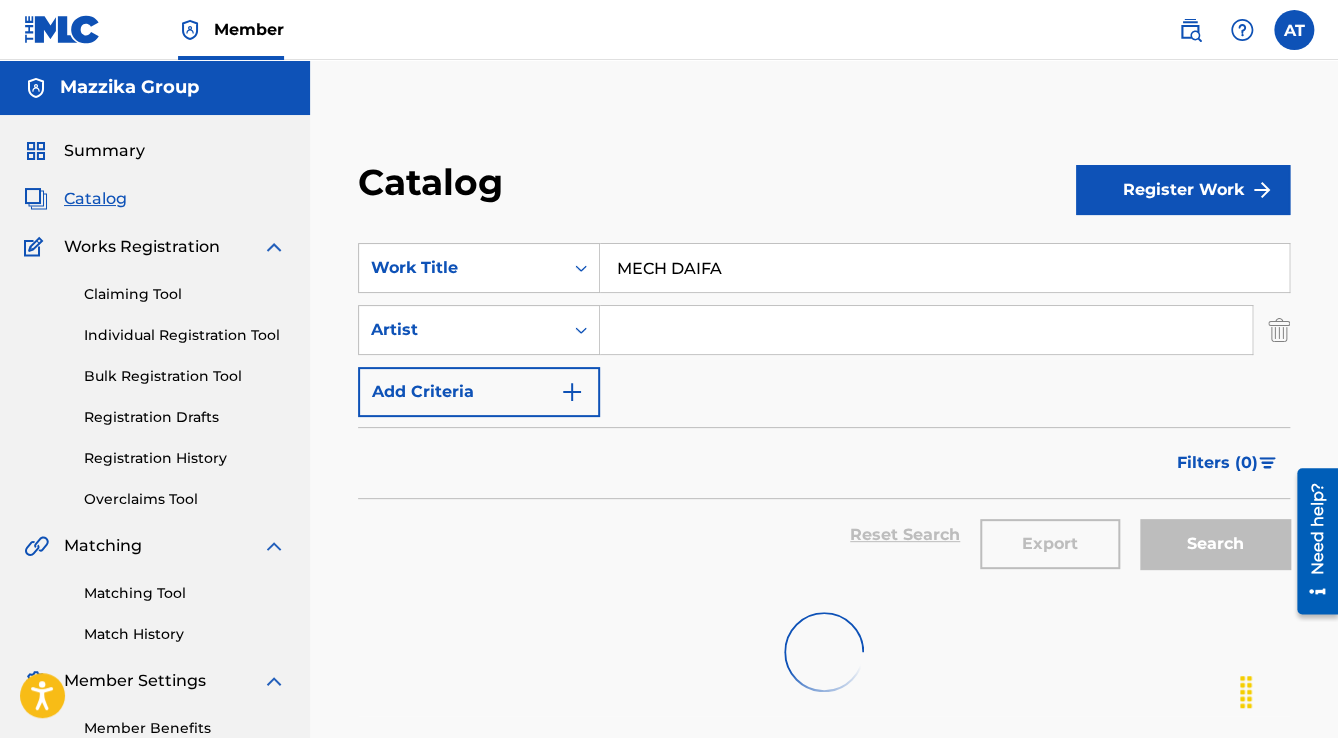 click on "Search" at bounding box center (1215, 544) 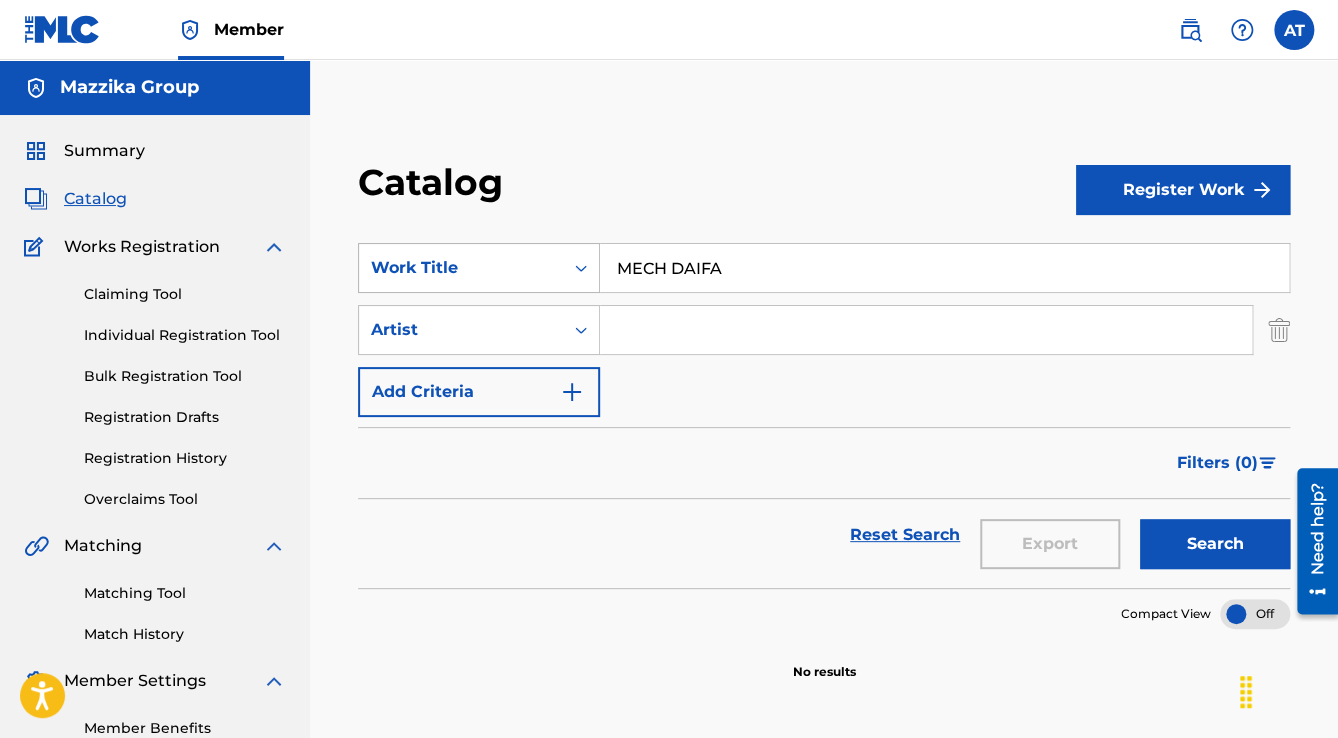 drag, startPoint x: 755, startPoint y: 256, endPoint x: 414, endPoint y: 254, distance: 341.00586 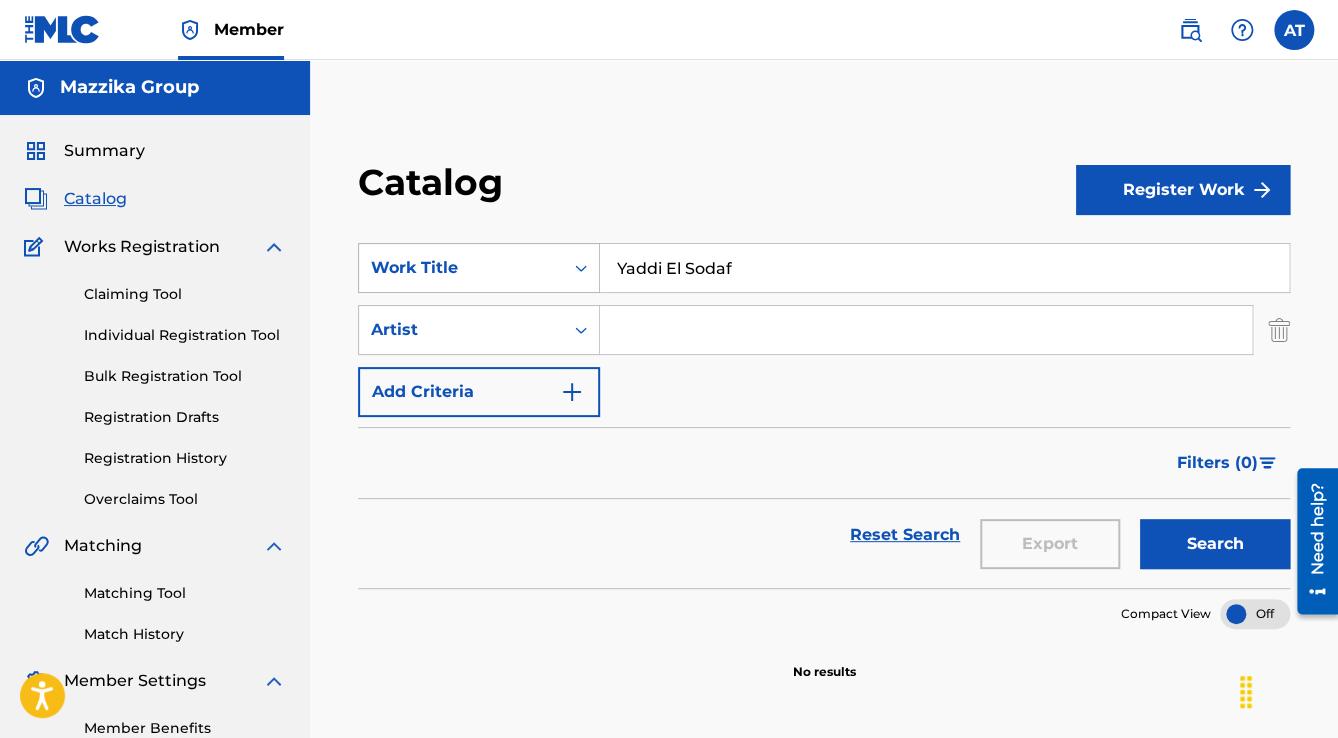 click on "Search" at bounding box center (1215, 544) 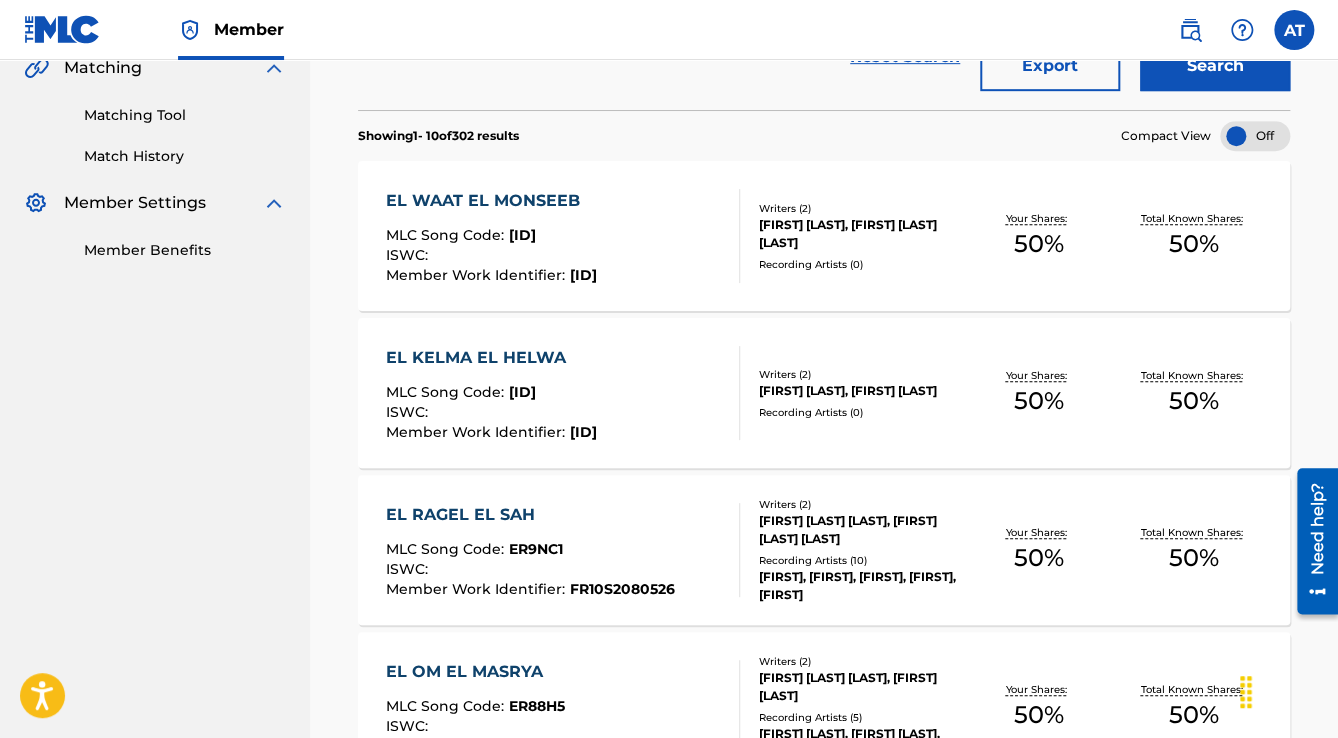 scroll, scrollTop: 480, scrollLeft: 0, axis: vertical 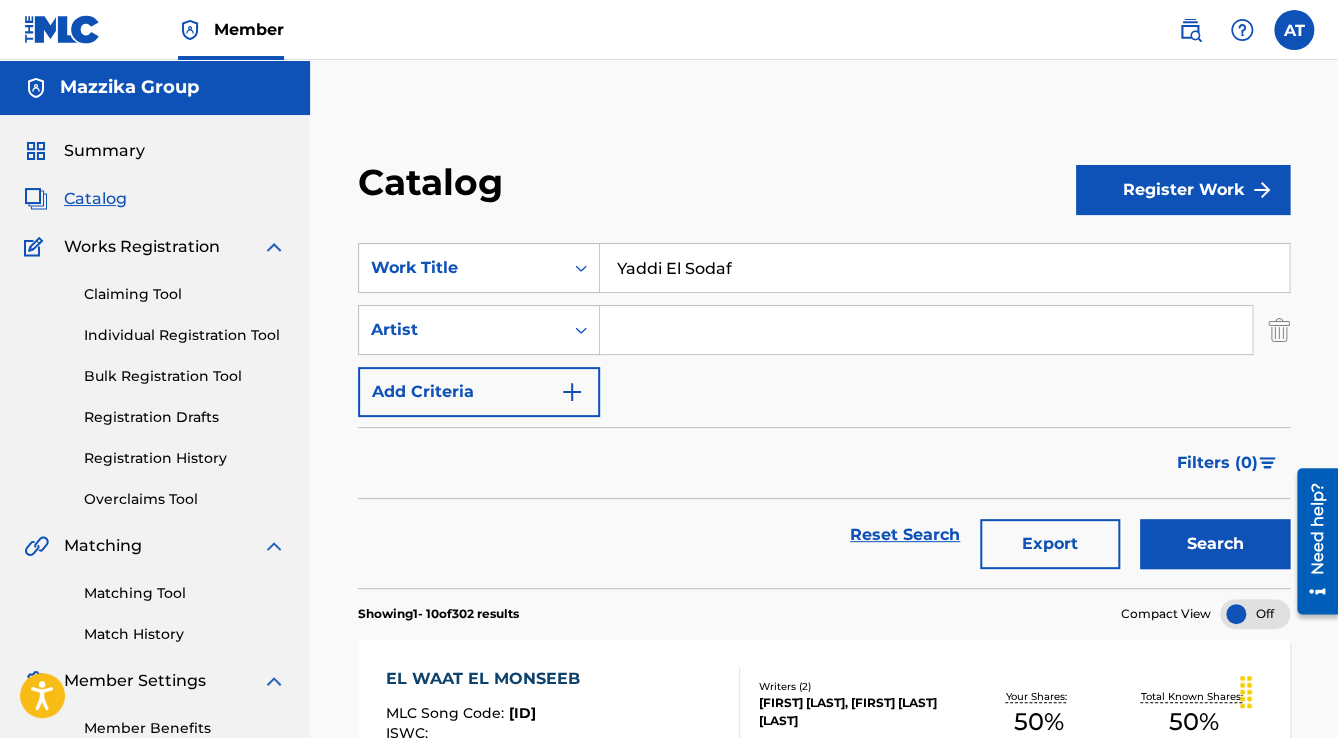 drag, startPoint x: 848, startPoint y: 272, endPoint x: 357, endPoint y: 185, distance: 498.64816 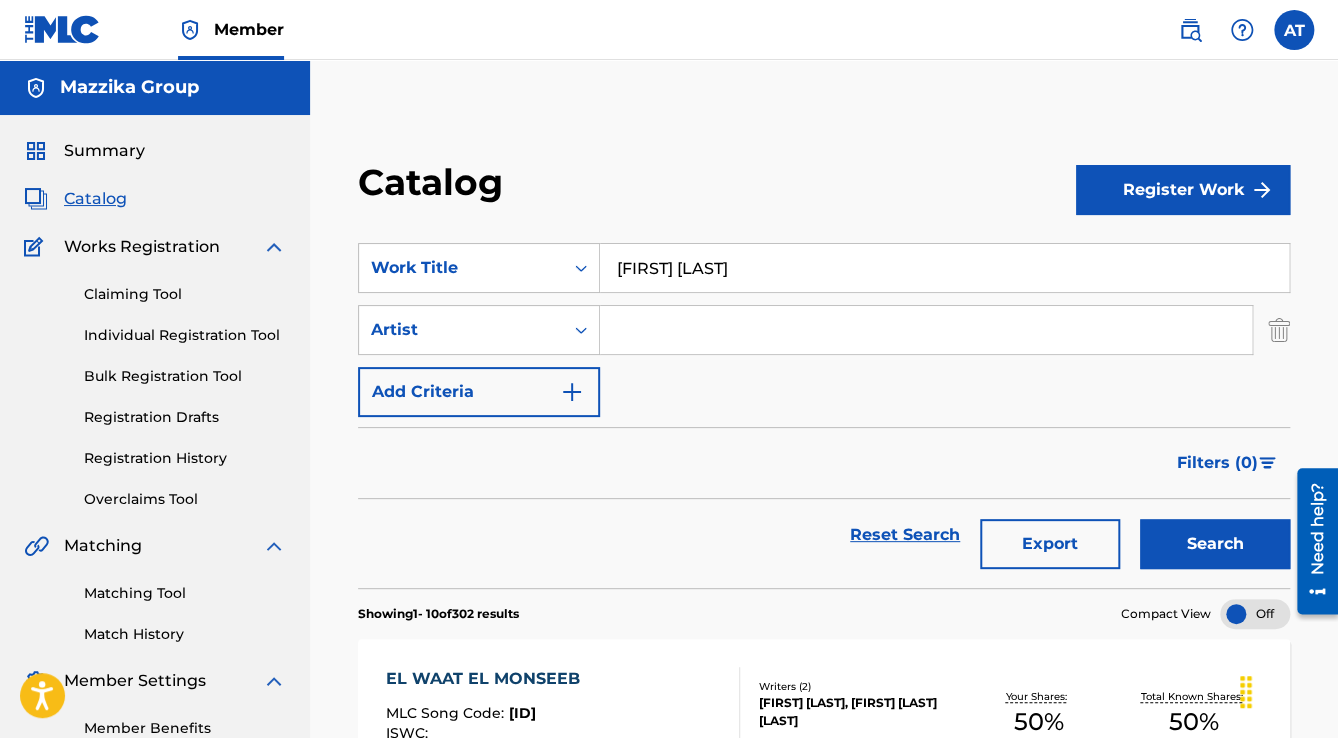 type on "Yaddi El Sodaf" 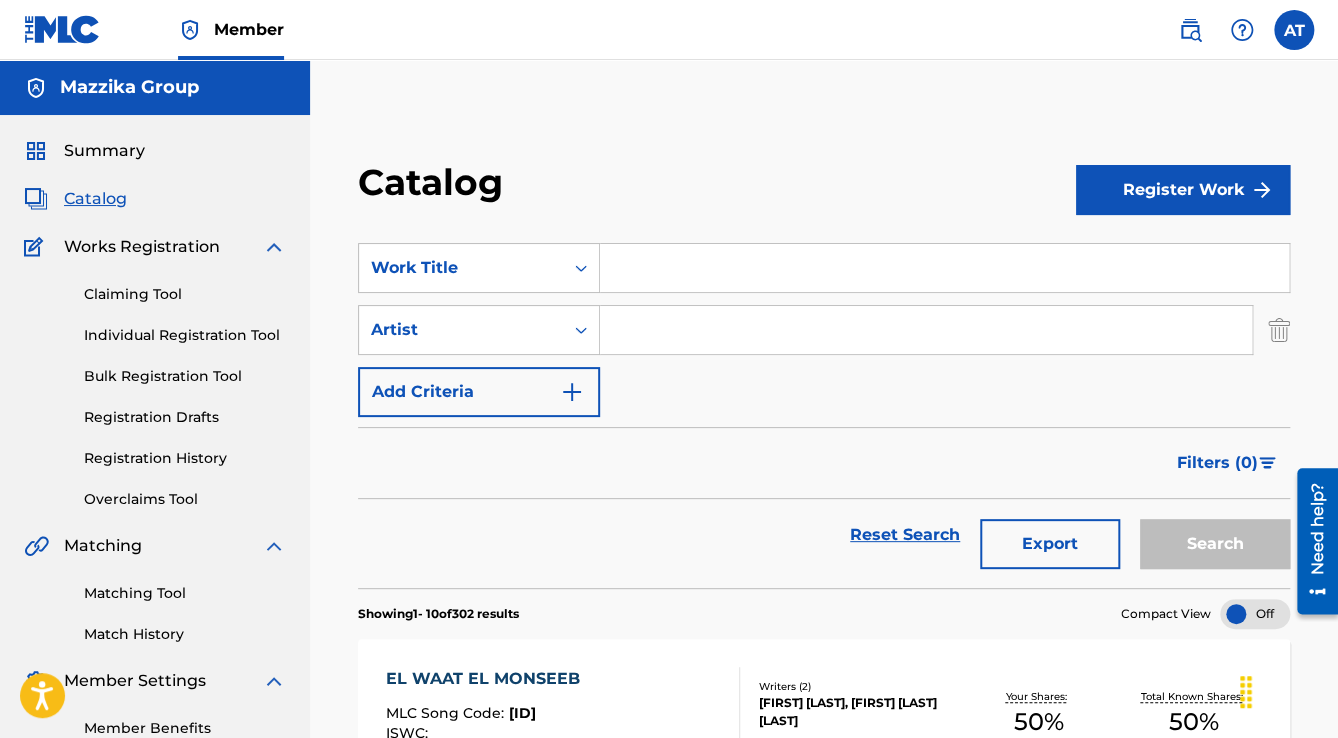 click at bounding box center (926, 330) 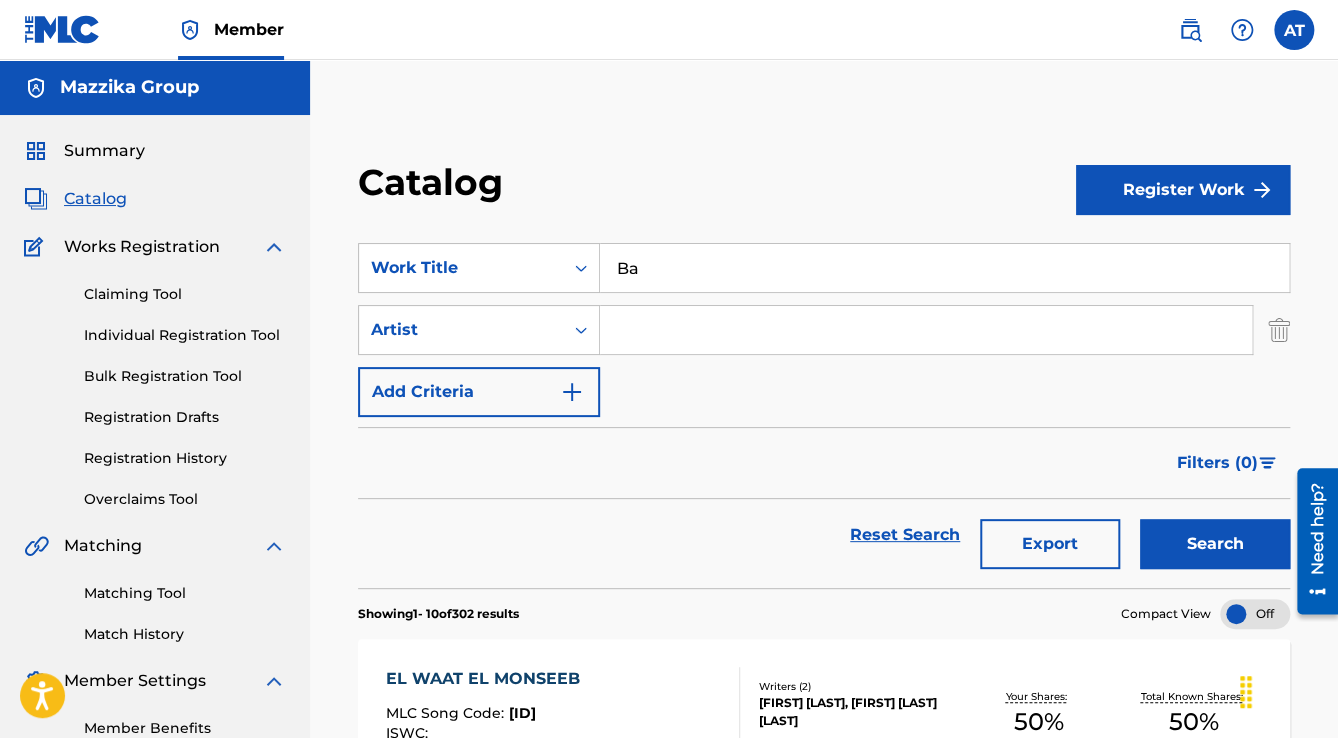 type on "B" 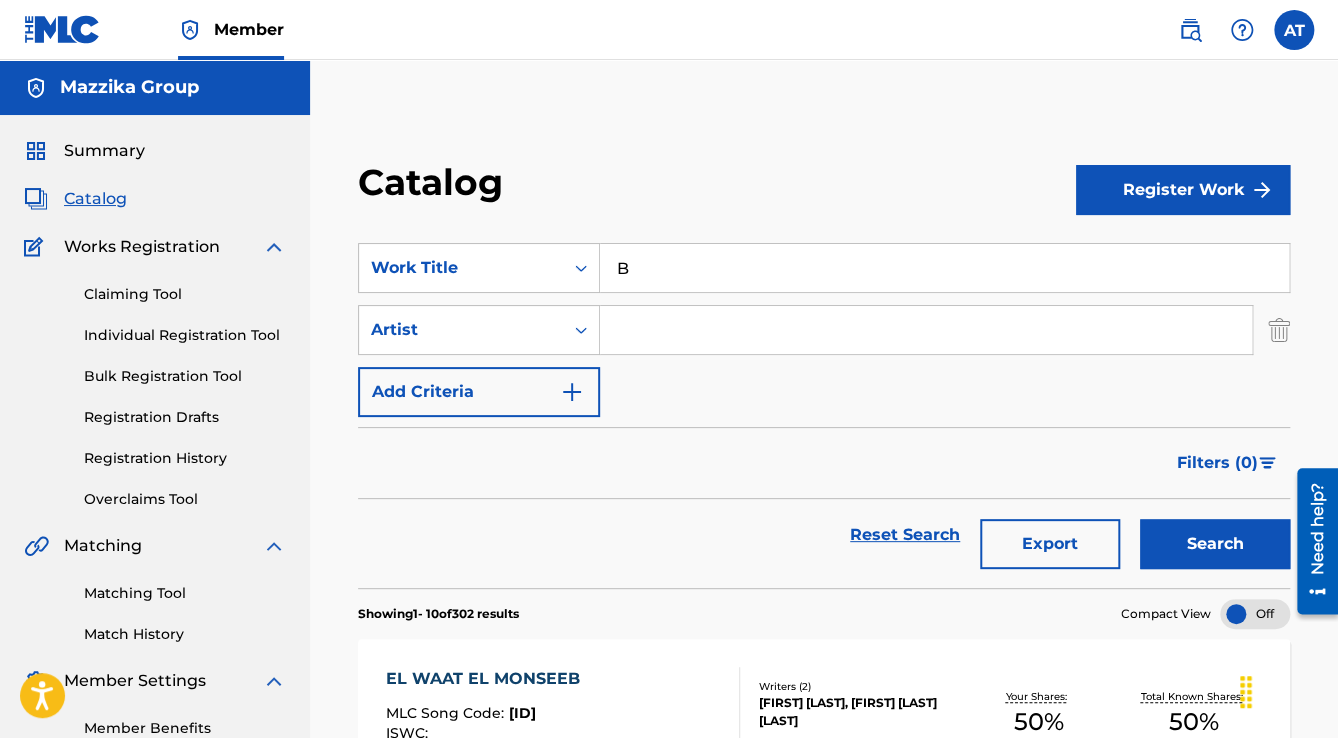 type 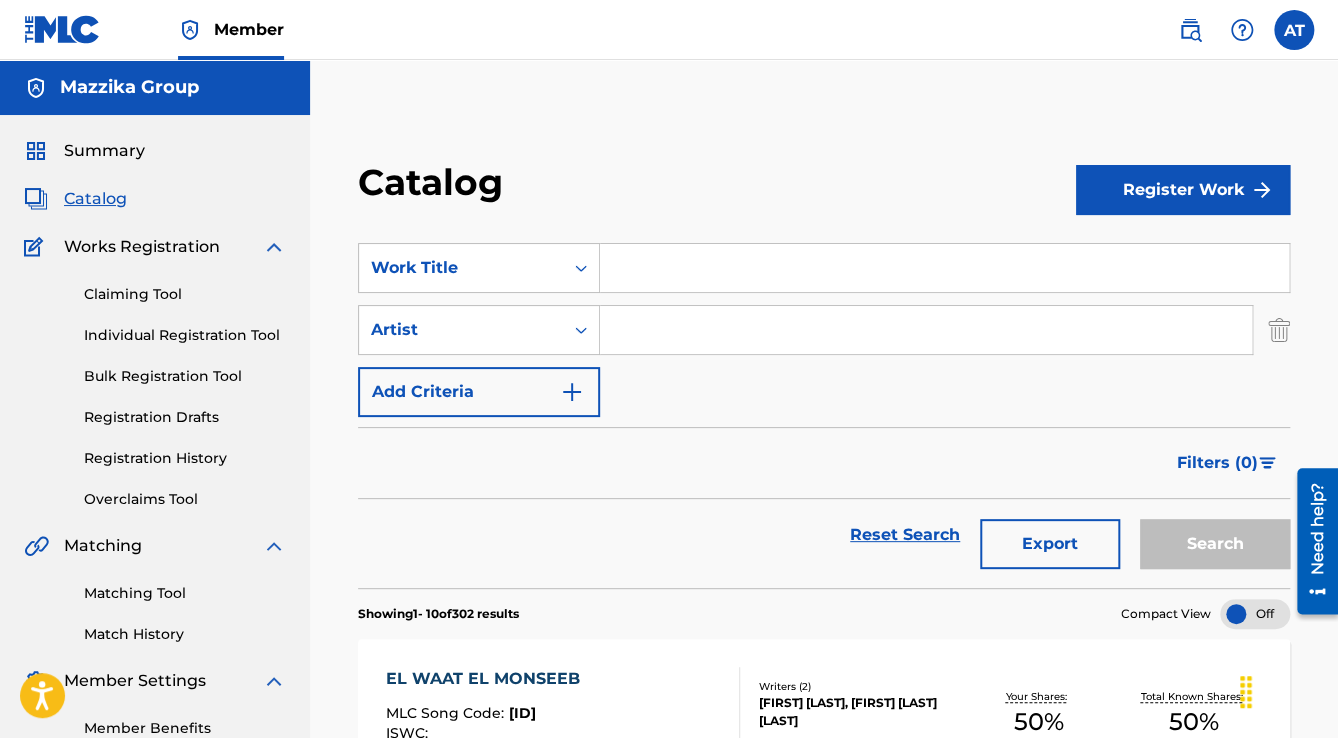 click at bounding box center [926, 330] 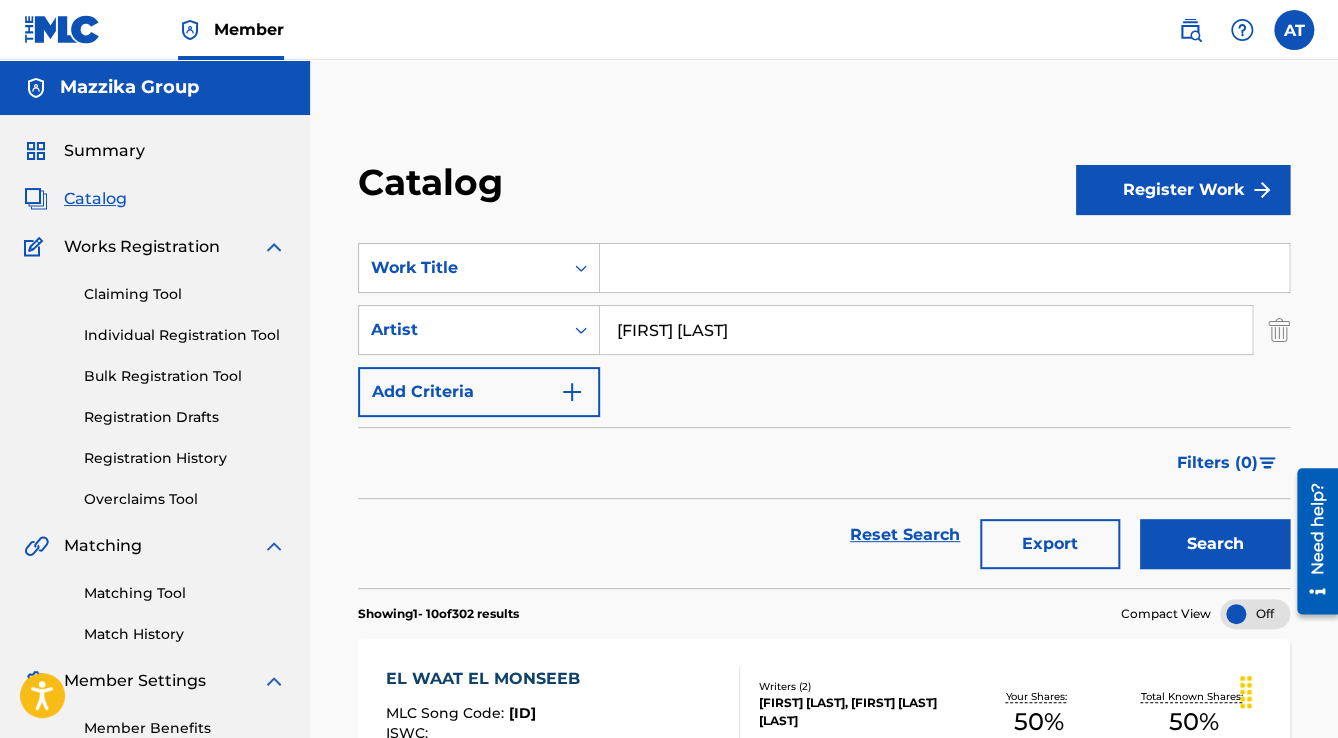 type on "[FIRST] [LAST]" 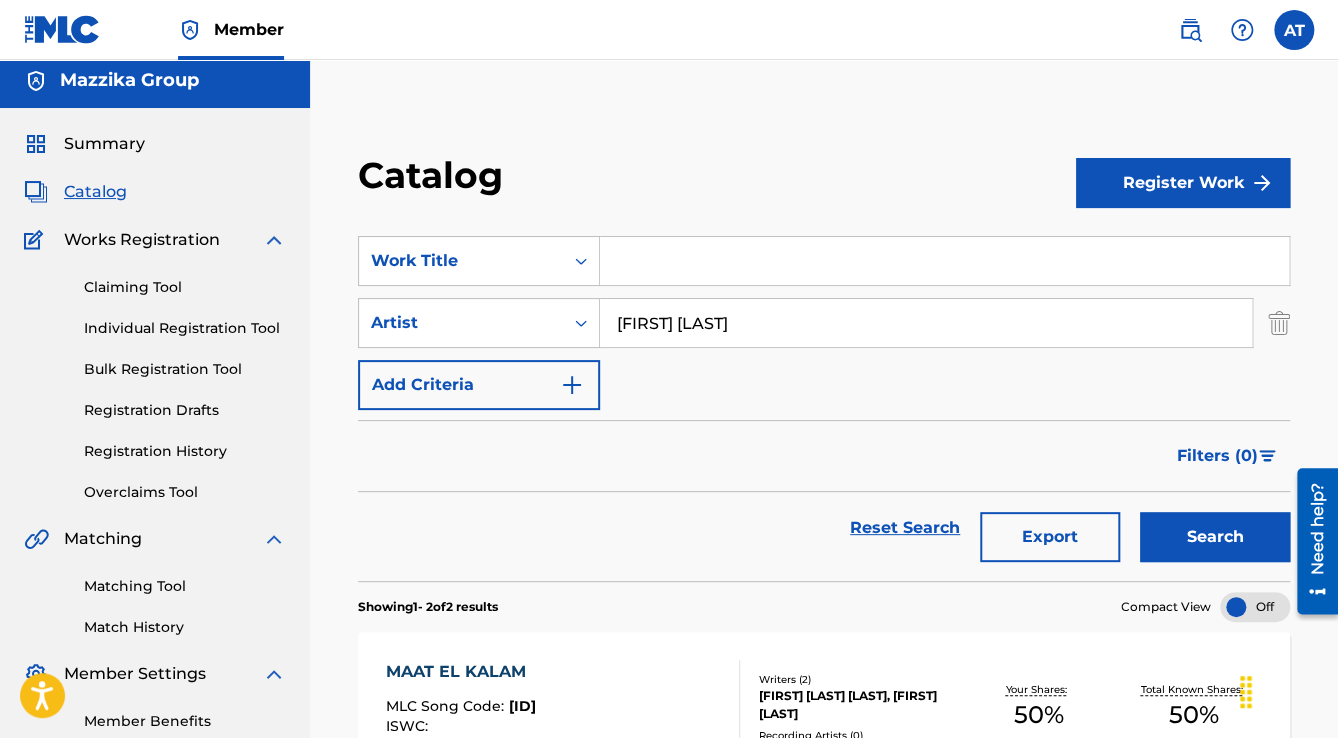 scroll, scrollTop: 0, scrollLeft: 0, axis: both 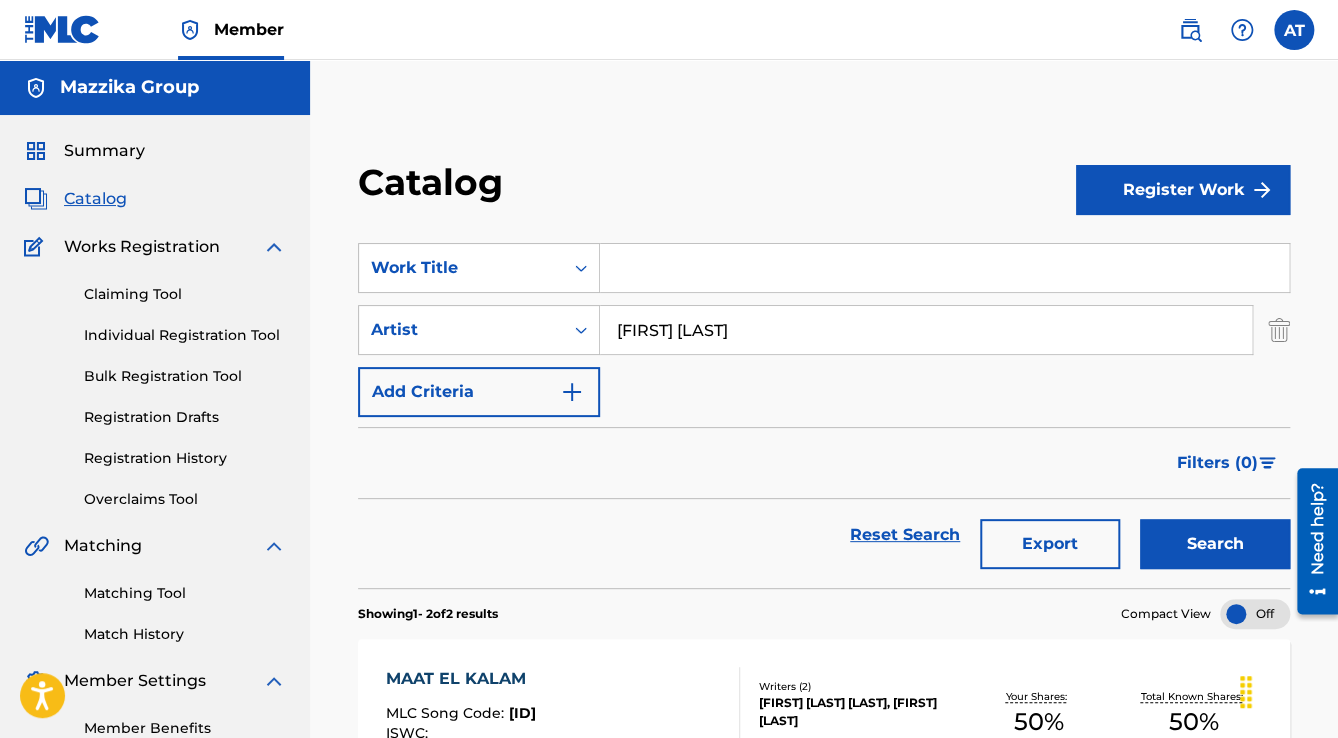 click on "Bulk Registration Tool" at bounding box center [185, 376] 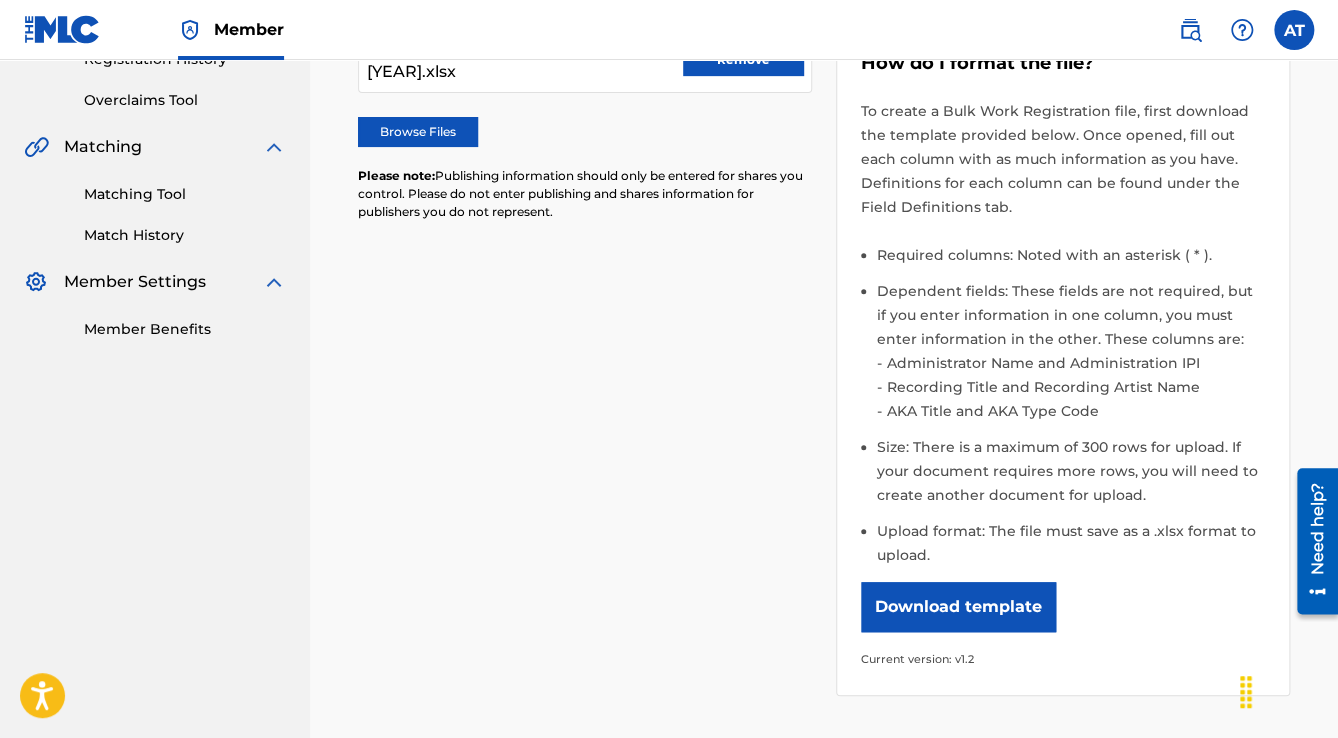 scroll, scrollTop: 400, scrollLeft: 0, axis: vertical 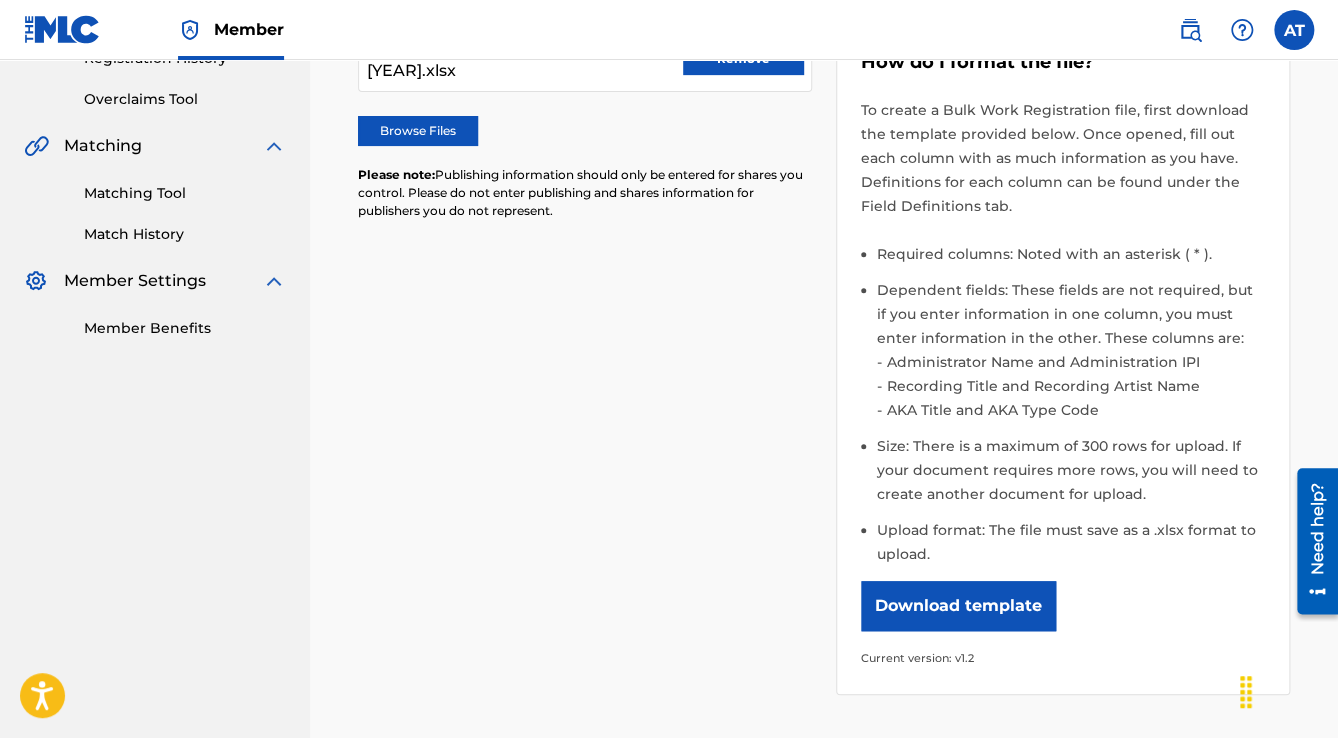 click on "Download template" at bounding box center (958, 606) 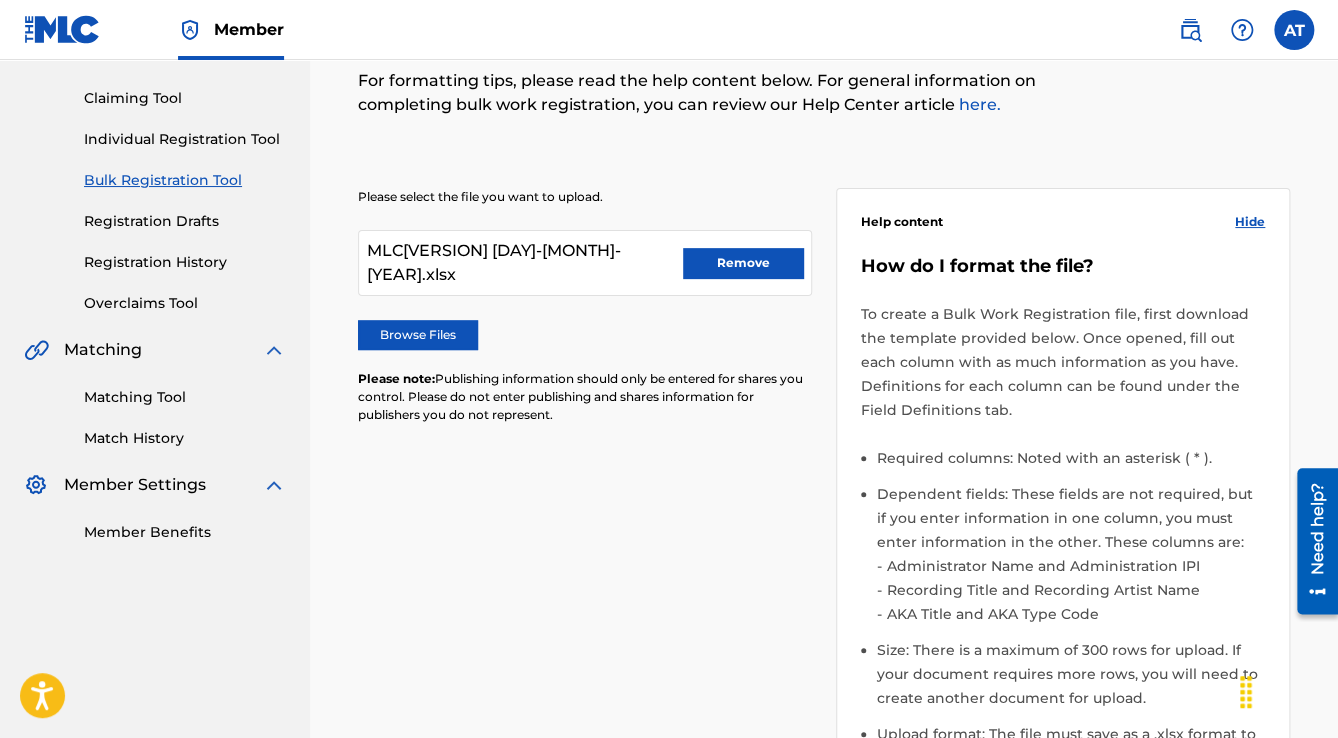 scroll, scrollTop: 0, scrollLeft: 0, axis: both 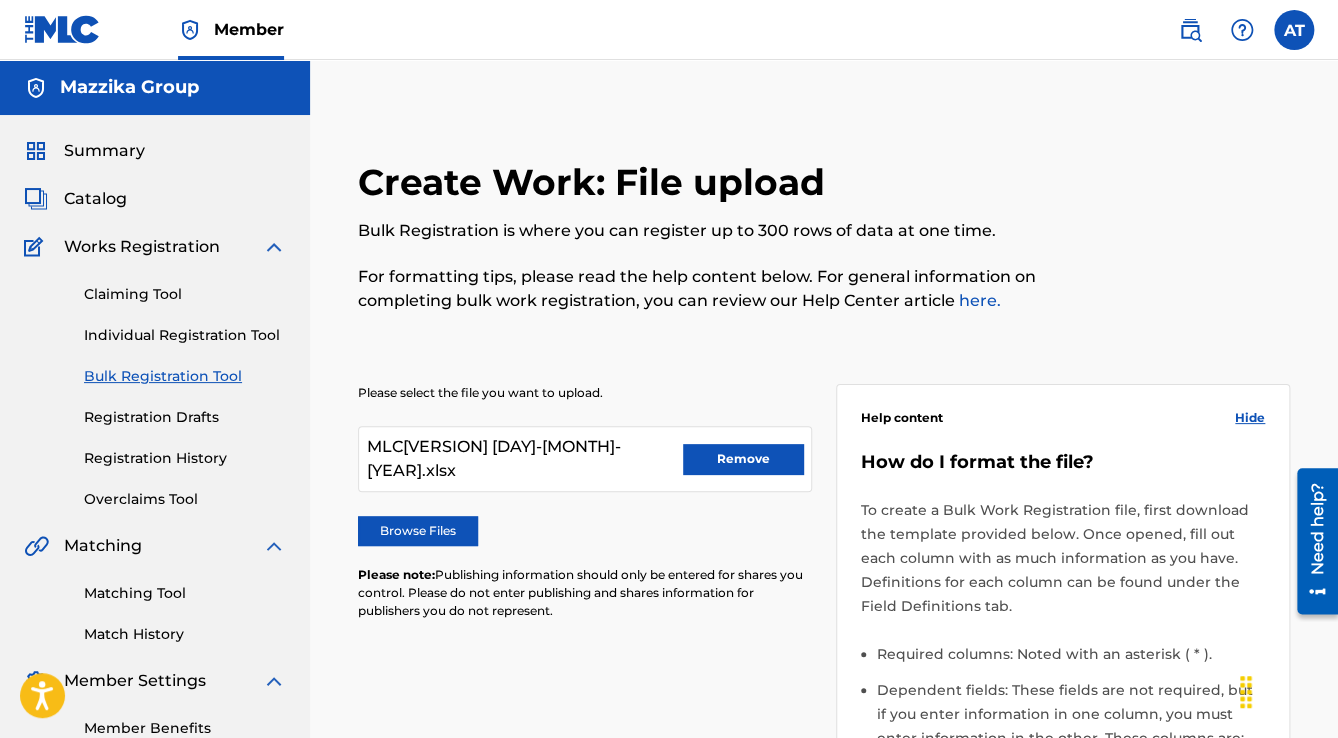 click on "Catalog" at bounding box center (95, 199) 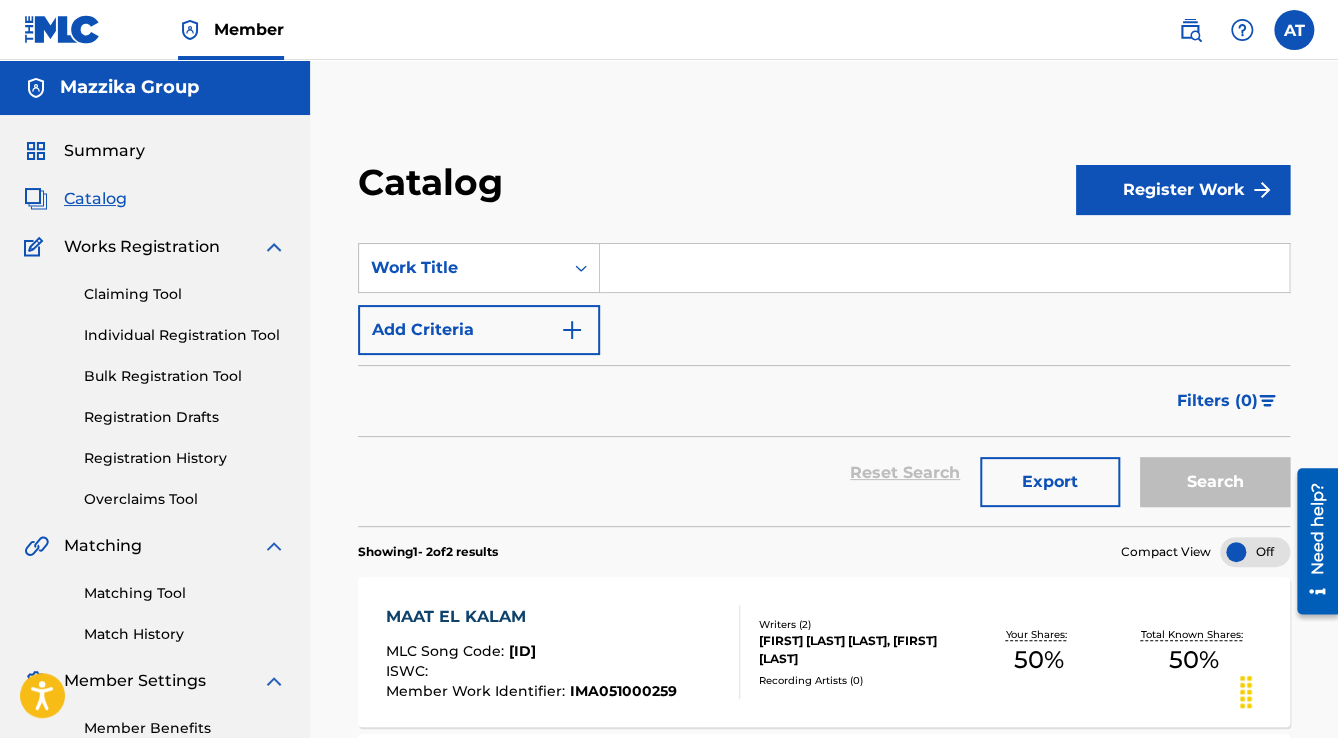 click at bounding box center (944, 268) 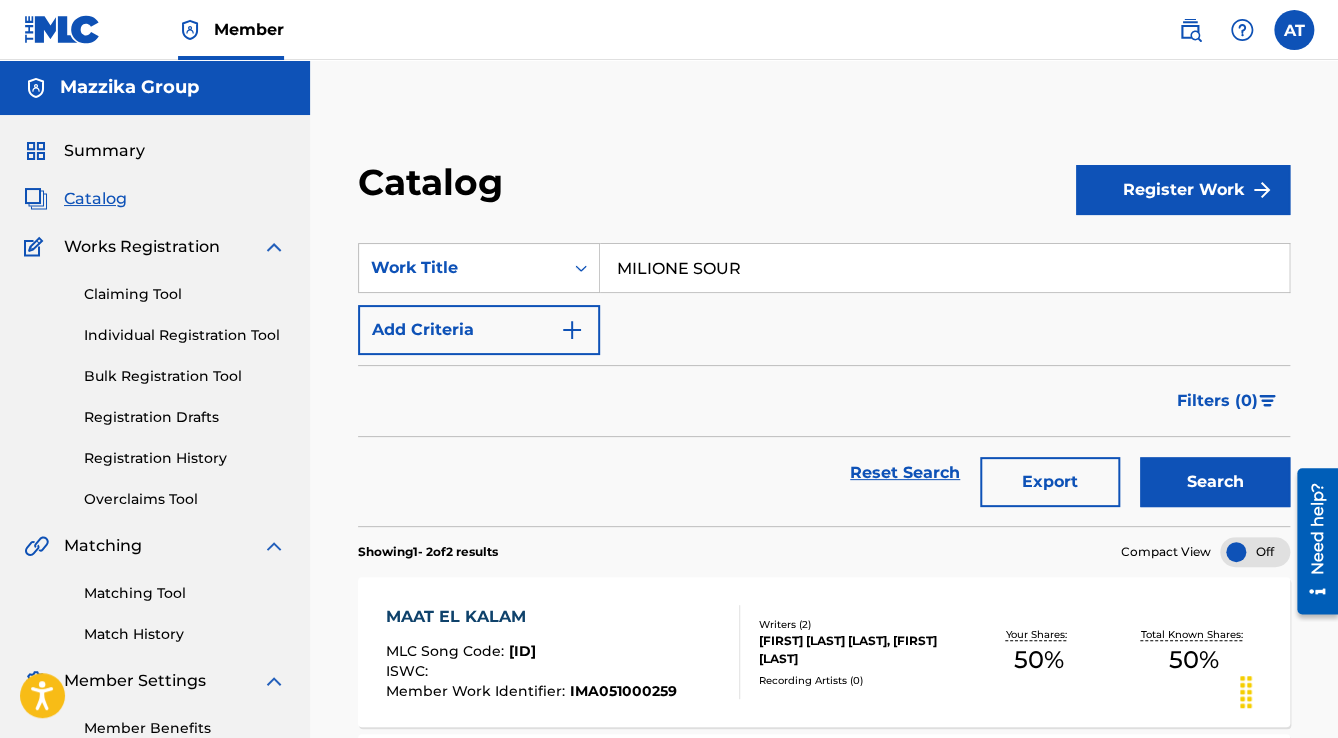 click on "Search" at bounding box center (1215, 482) 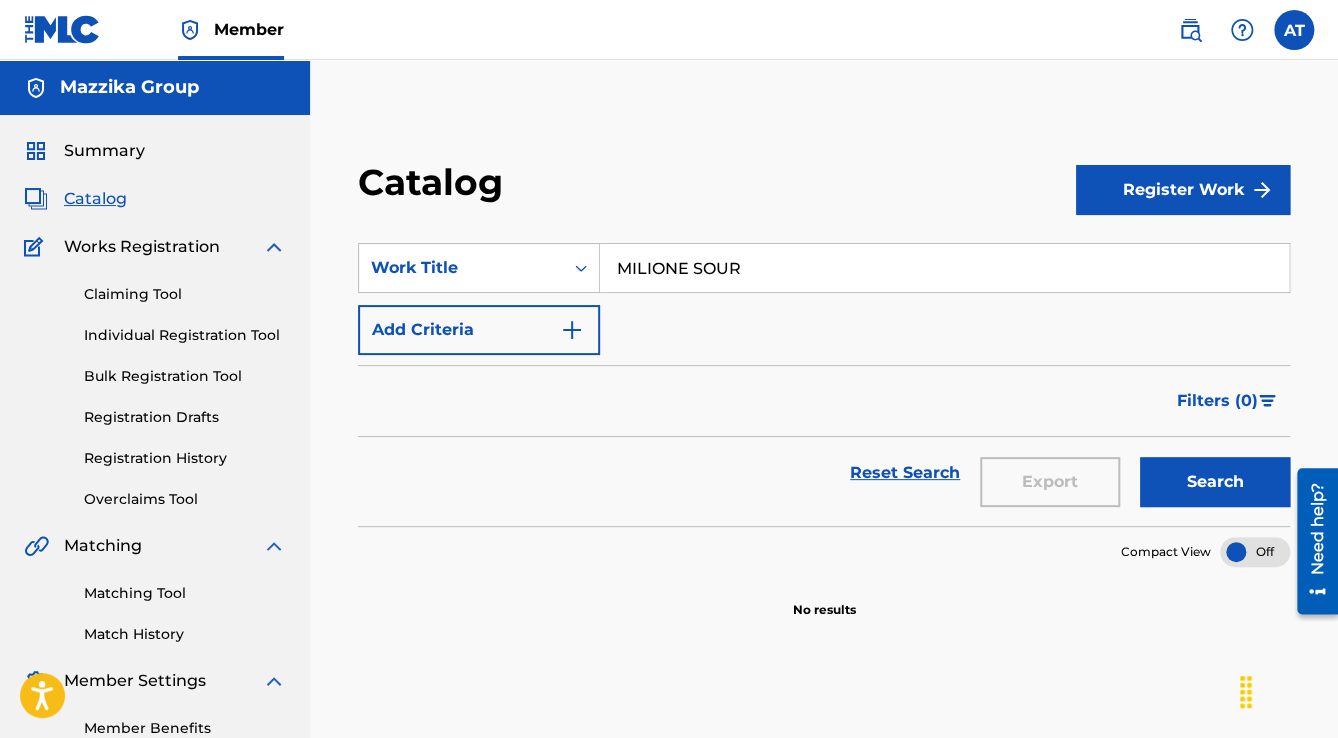 click on "Search" at bounding box center [1215, 482] 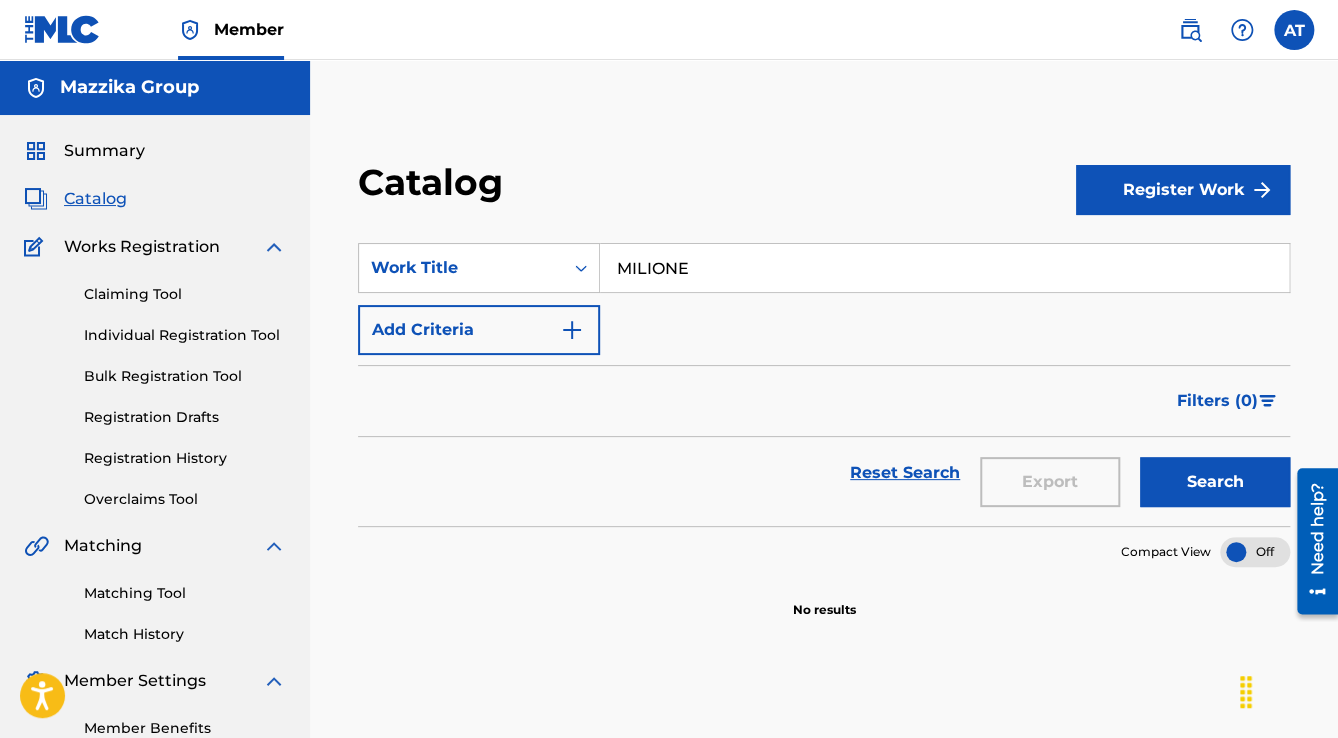 click on "Search" at bounding box center [1215, 482] 